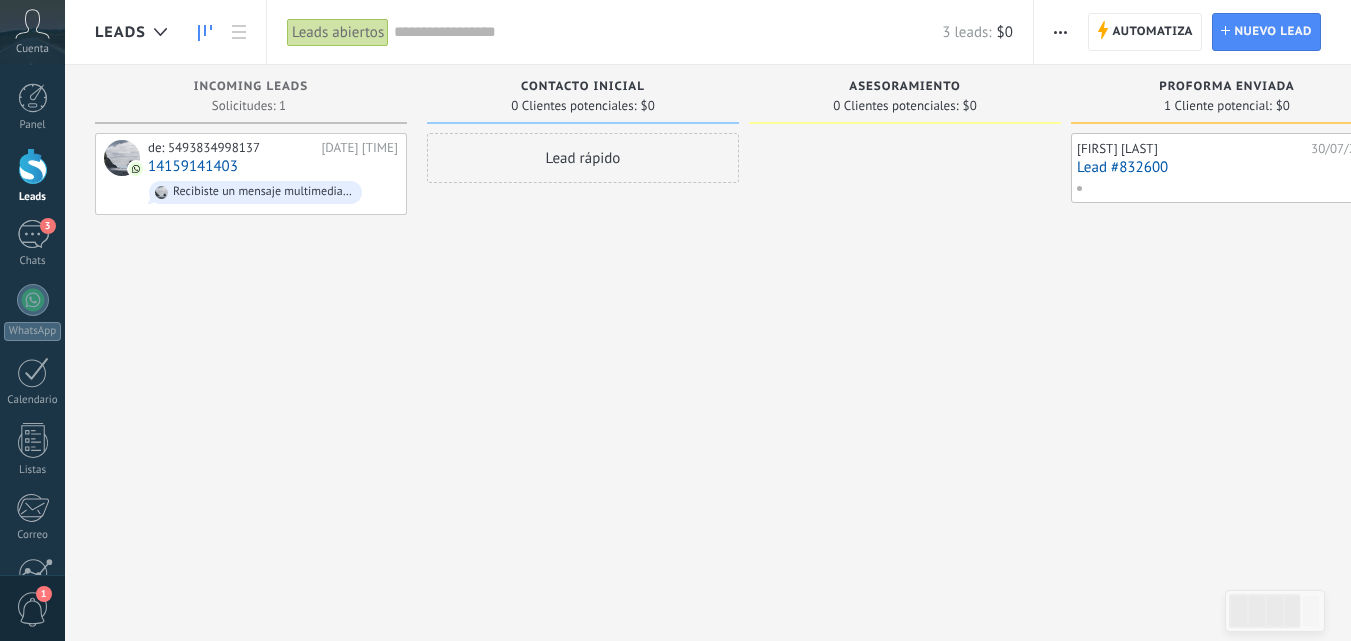 scroll, scrollTop: 0, scrollLeft: 0, axis: both 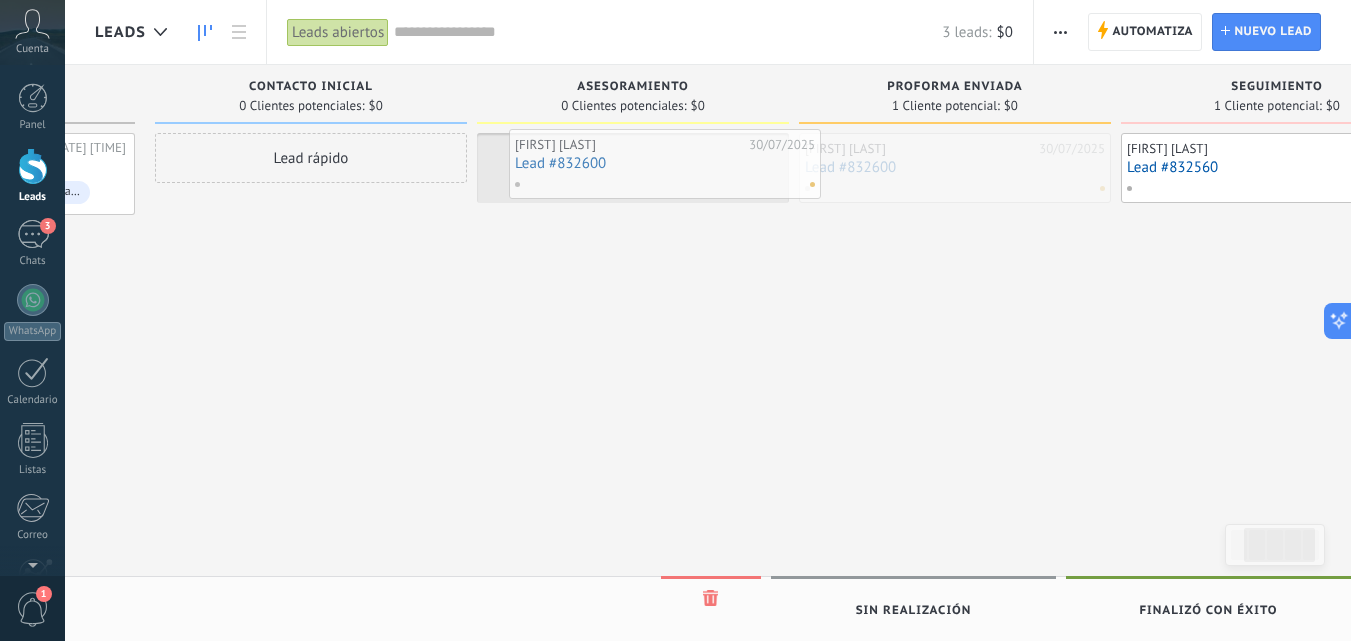 drag, startPoint x: 1244, startPoint y: 164, endPoint x: 682, endPoint y: 160, distance: 562.0142 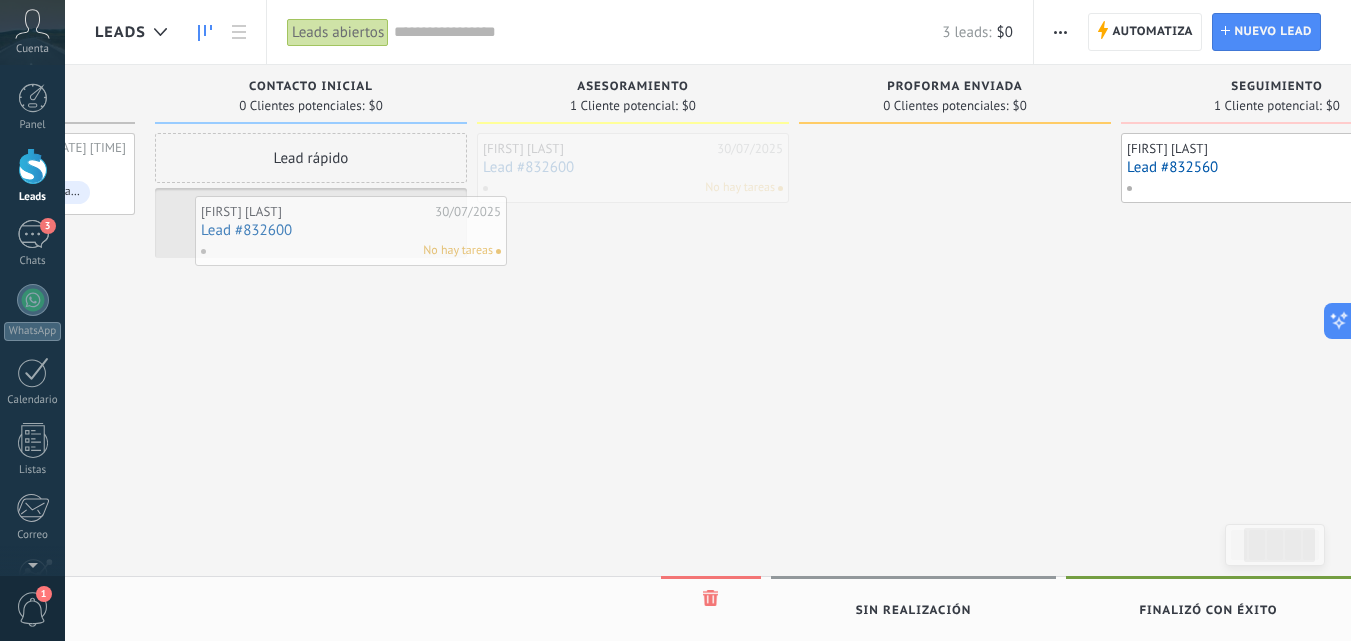 drag, startPoint x: 533, startPoint y: 160, endPoint x: 244, endPoint y: 226, distance: 296.44055 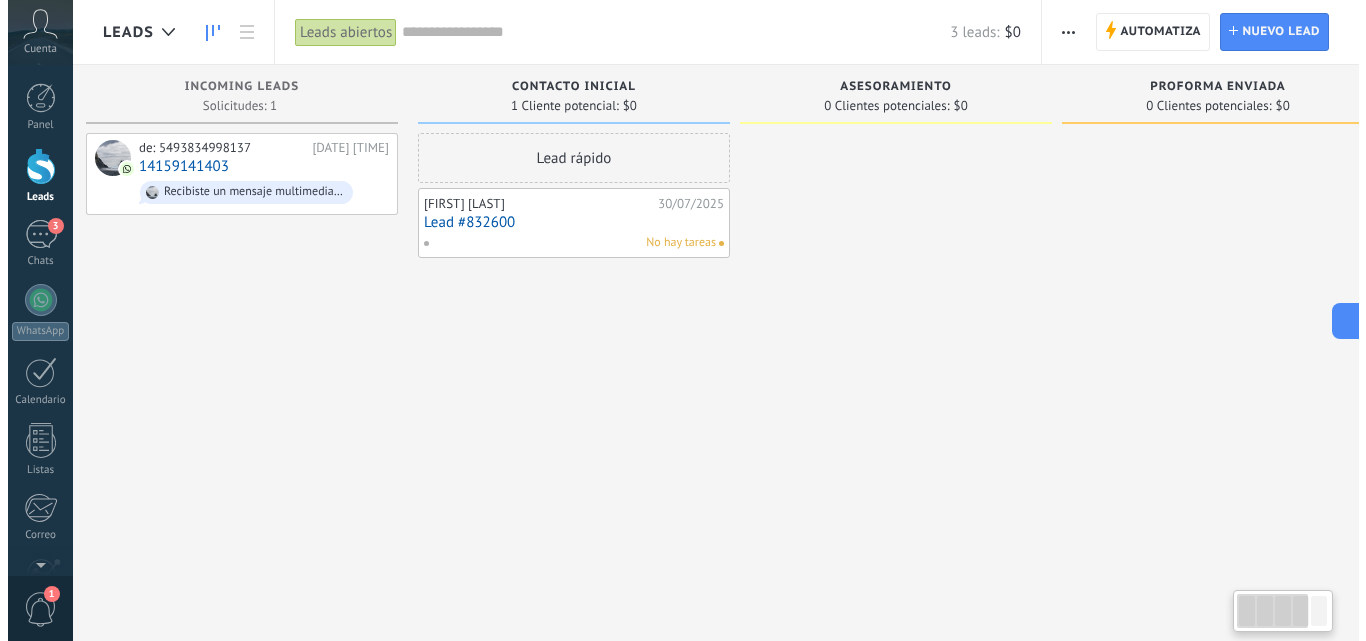 scroll, scrollTop: 0, scrollLeft: 0, axis: both 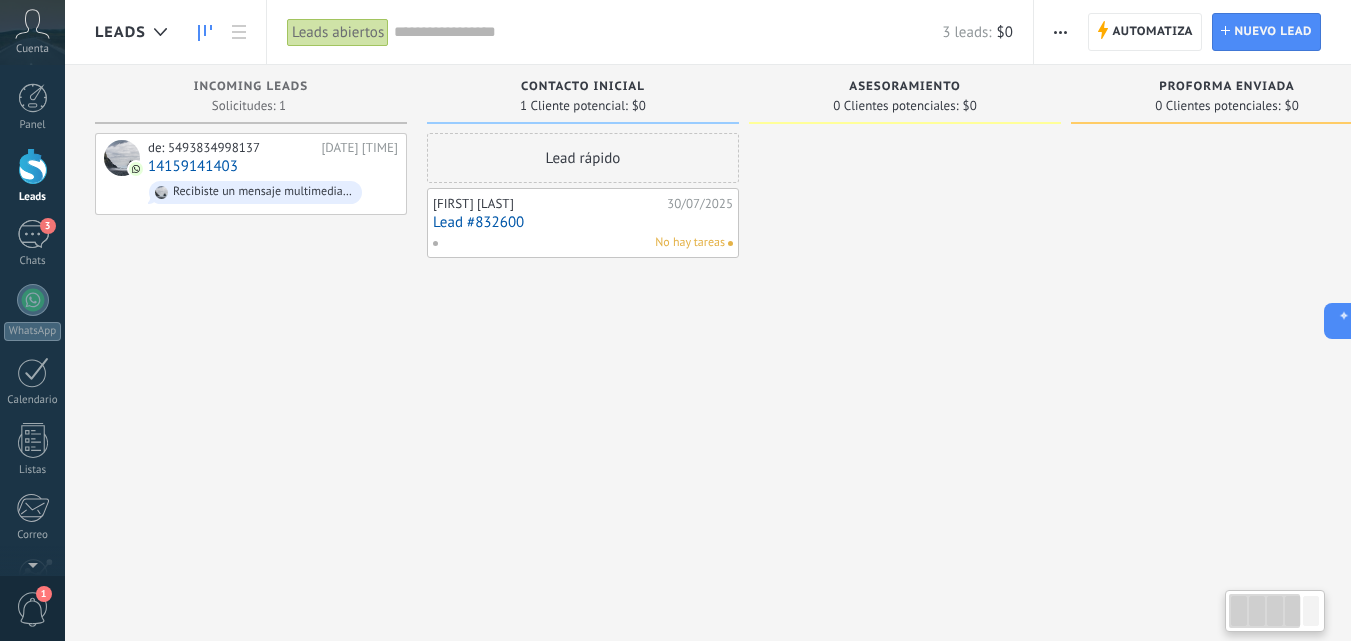drag, startPoint x: 100, startPoint y: 272, endPoint x: 396, endPoint y: 309, distance: 298.30353 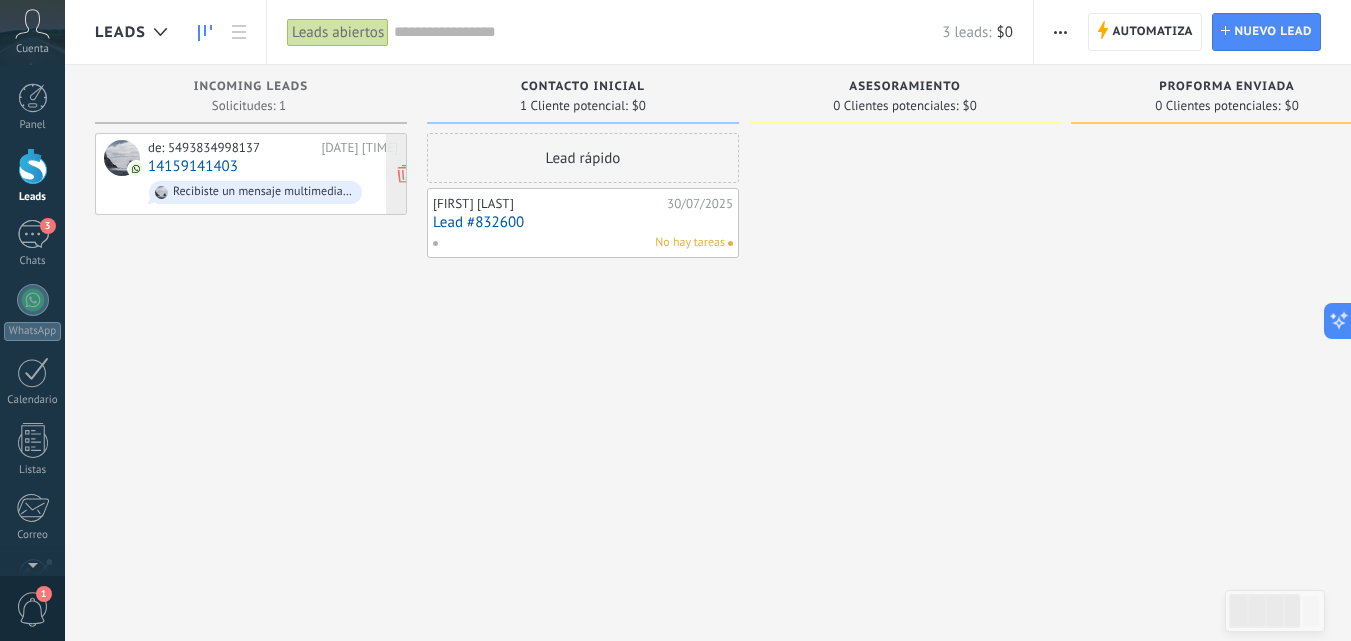 click on "de: 5493834998137" at bounding box center [231, 148] 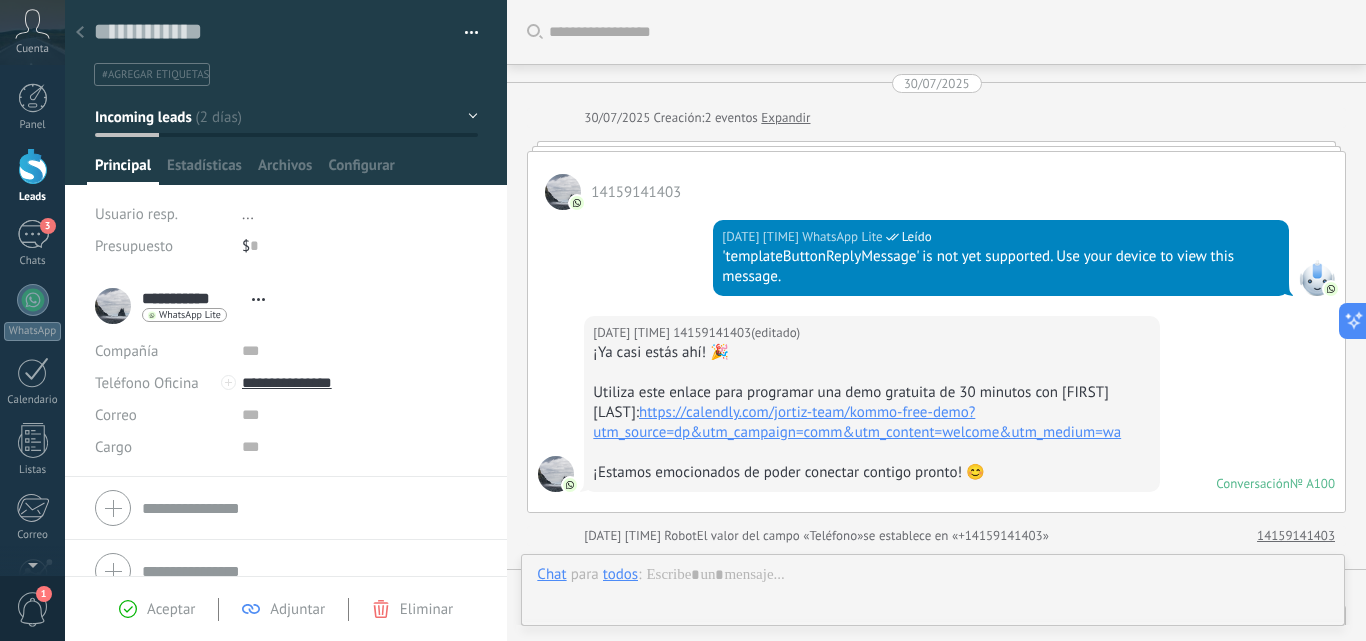 scroll, scrollTop: 30, scrollLeft: 0, axis: vertical 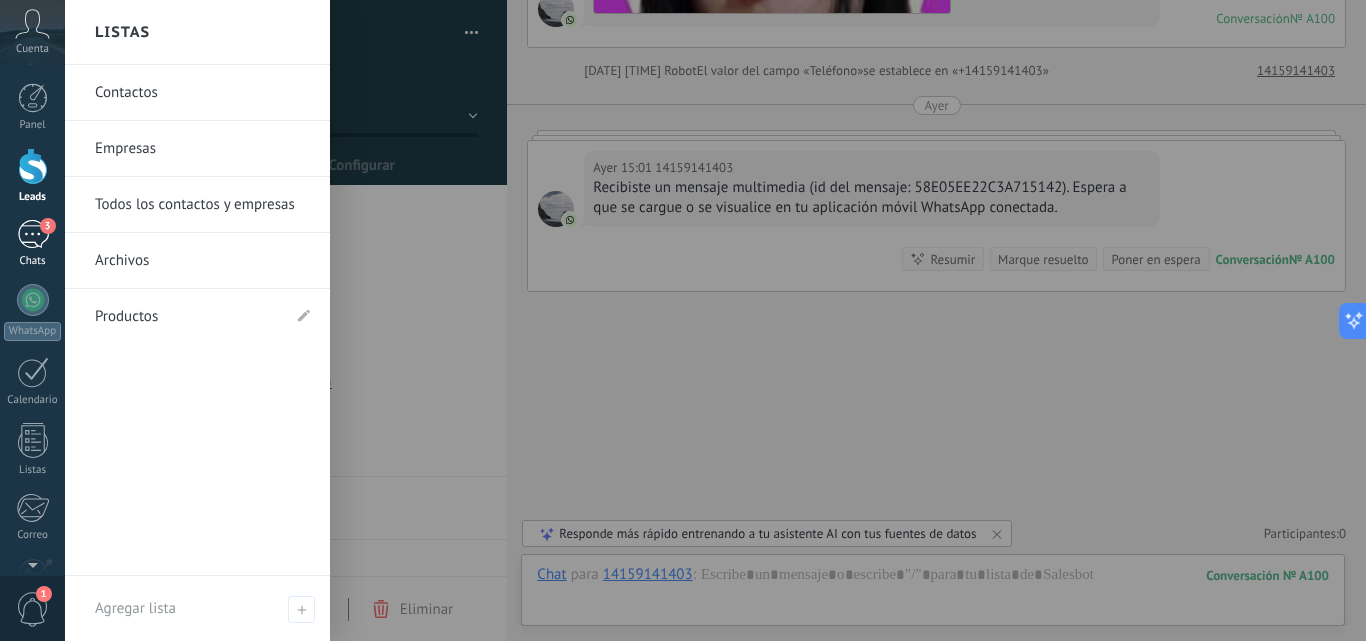click on "3" at bounding box center [33, 234] 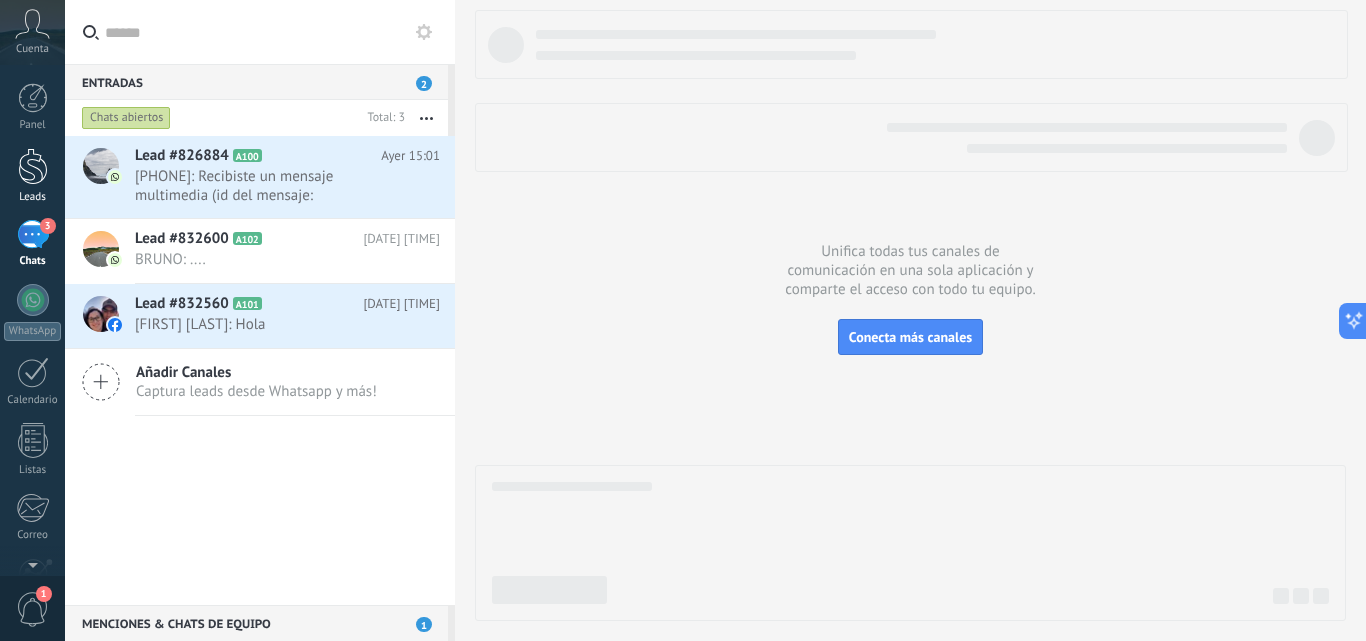click at bounding box center [33, 166] 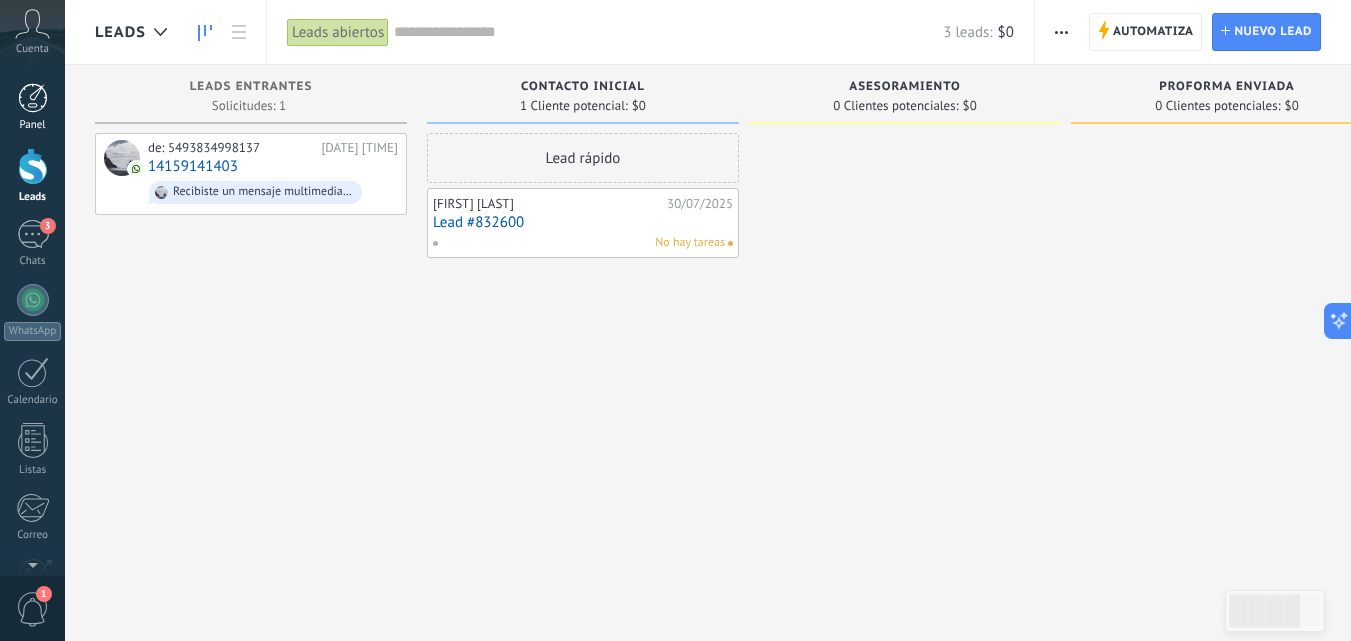 click at bounding box center (33, 98) 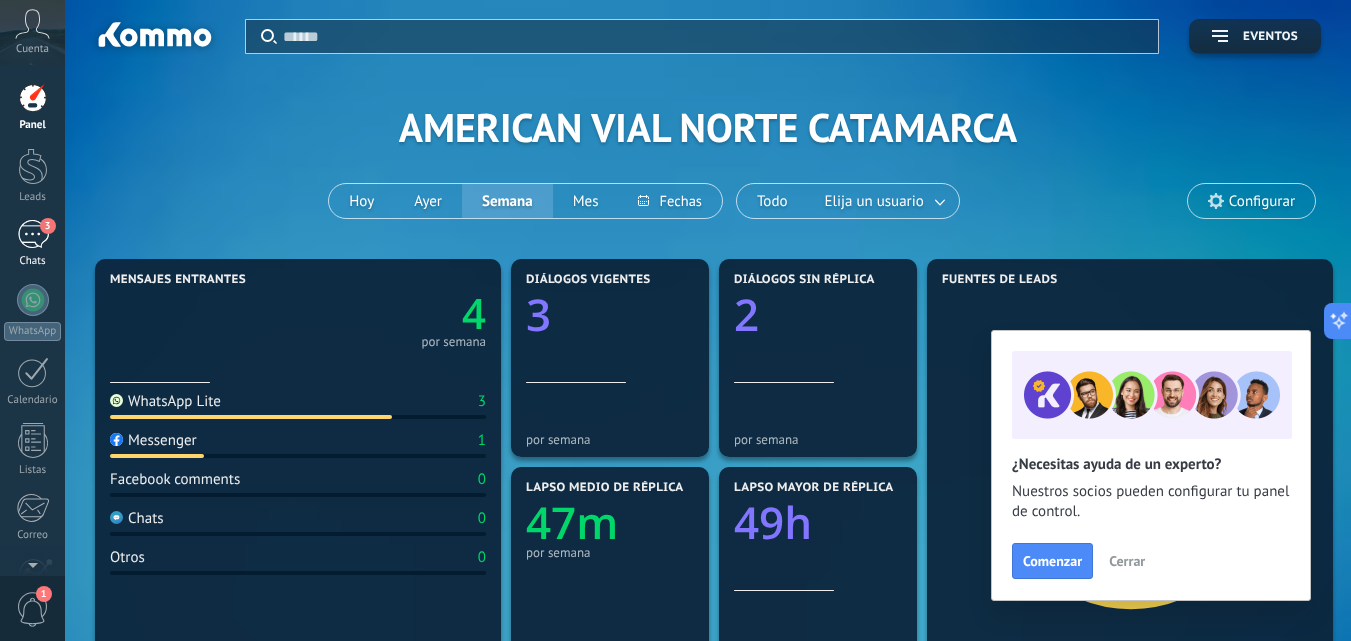 click on "3" at bounding box center (33, 234) 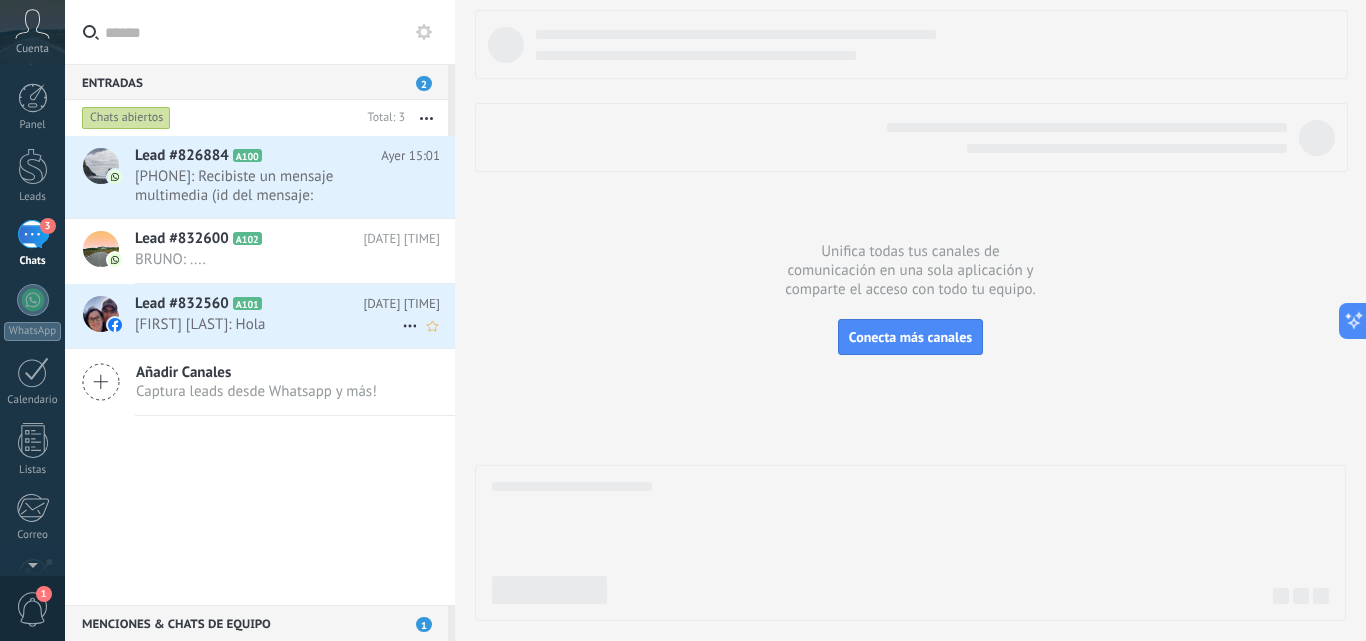 click on "[FIRST] [LAST]: Hola" at bounding box center (268, 324) 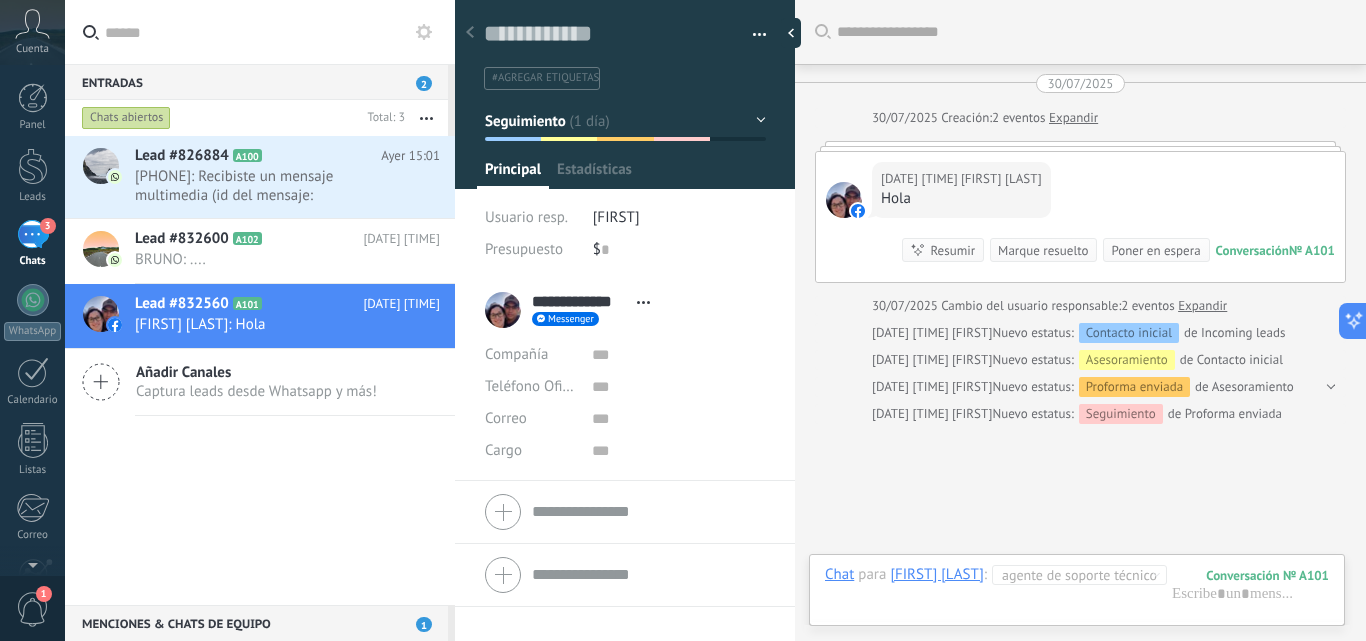 scroll, scrollTop: 30, scrollLeft: 0, axis: vertical 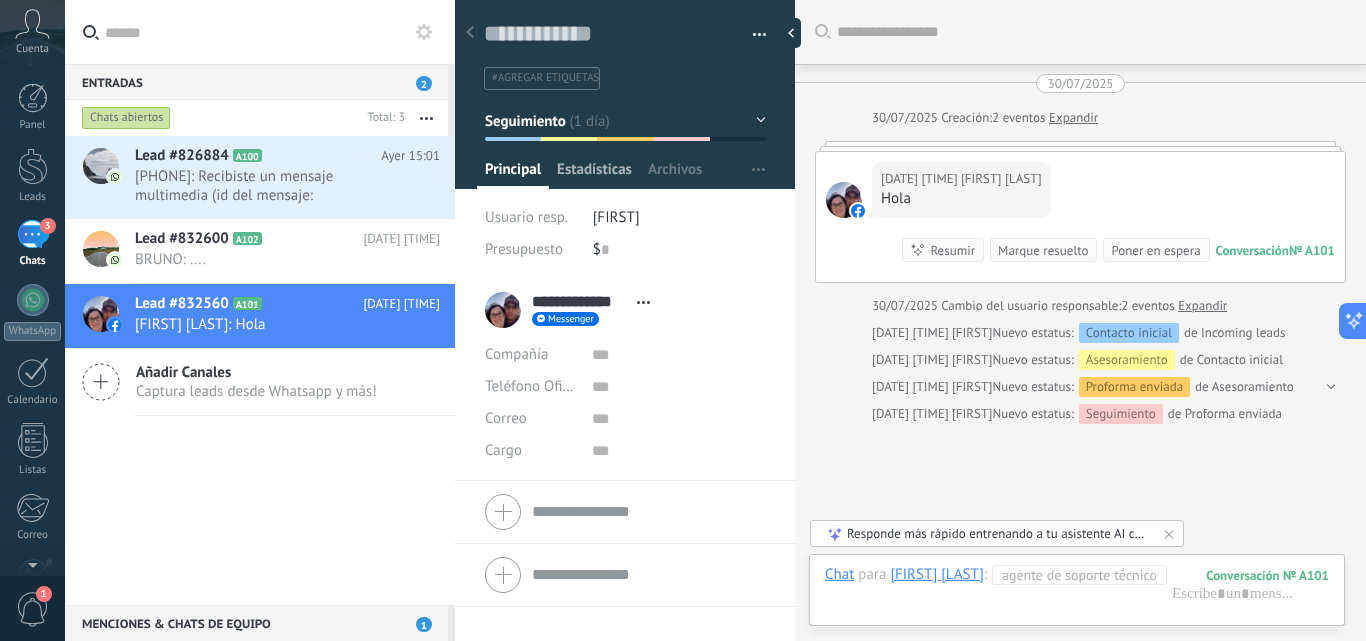 click on "Estadísticas" at bounding box center [594, 174] 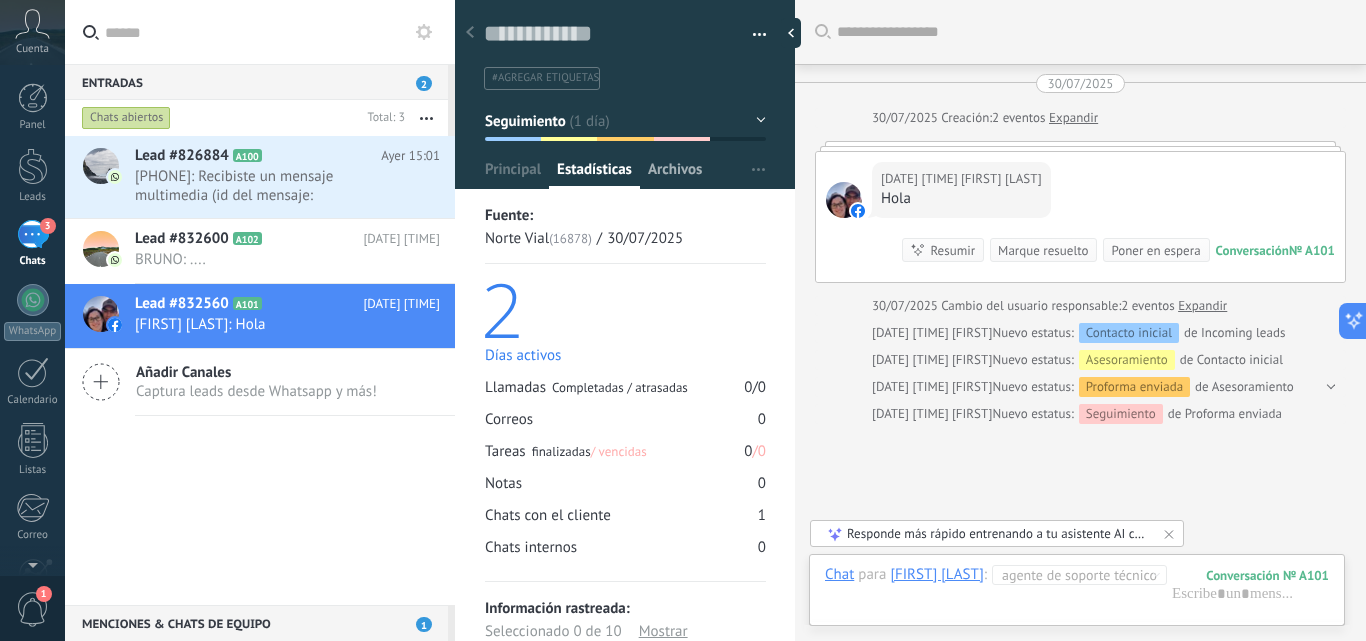 click on "Archivos" at bounding box center [675, 174] 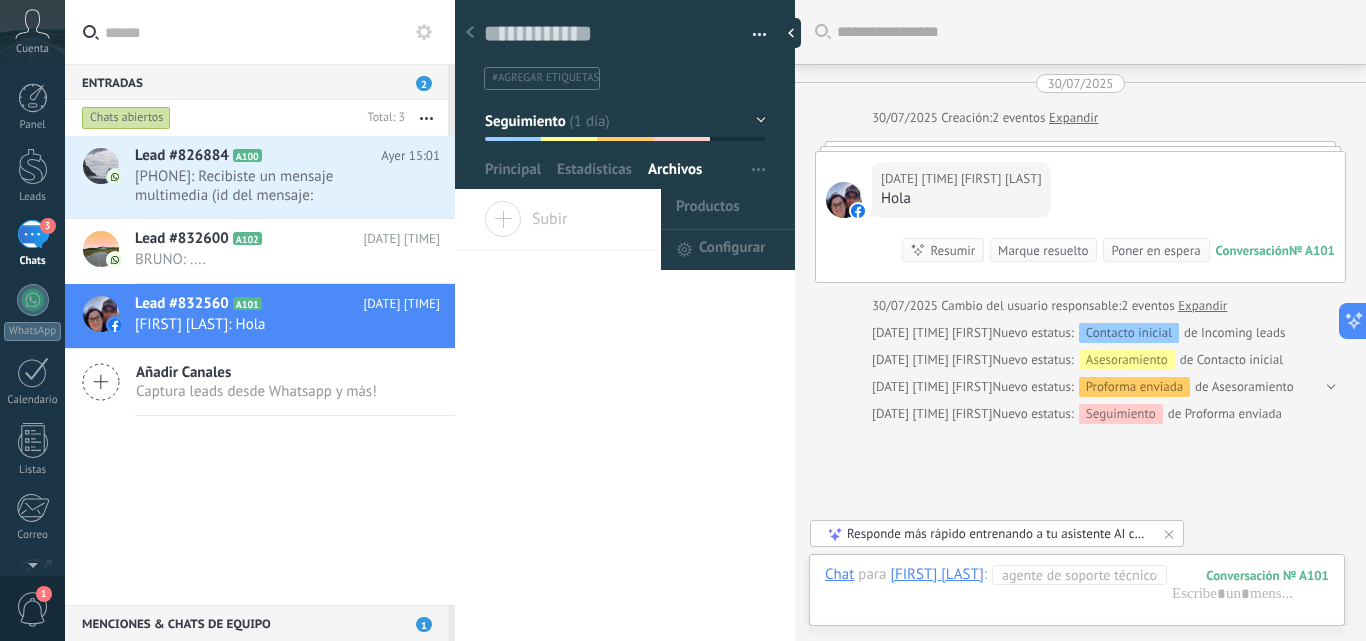 click at bounding box center [758, 170] 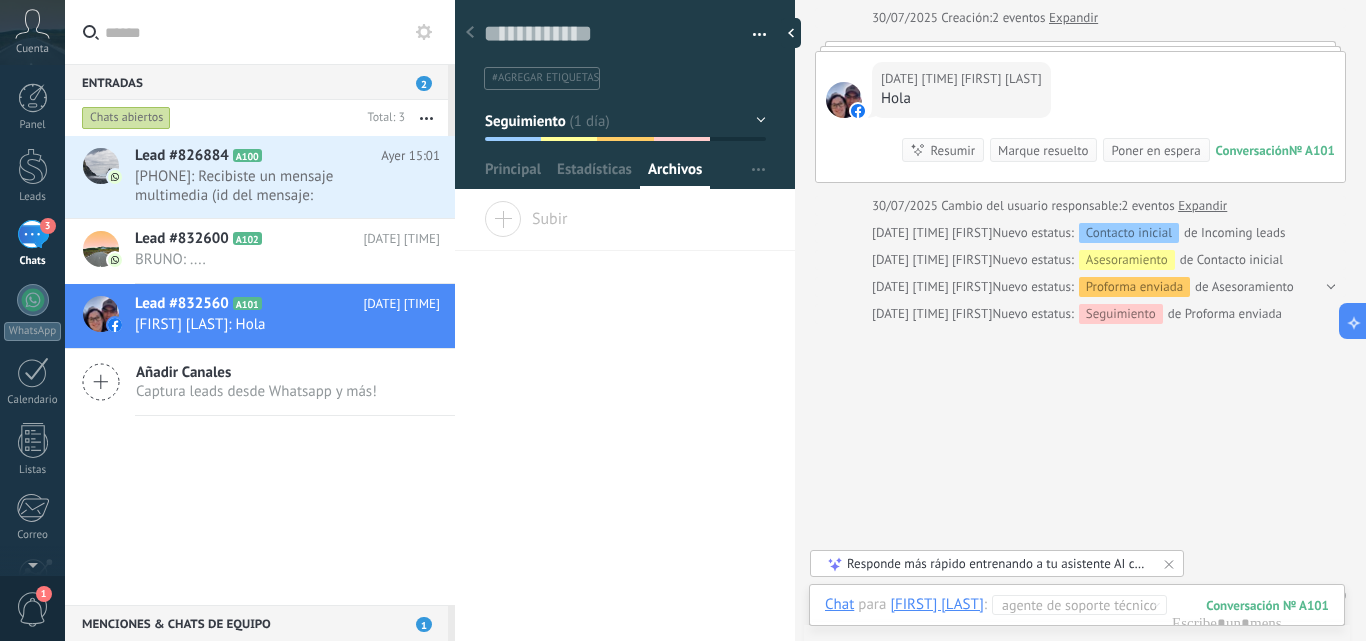 scroll, scrollTop: 0, scrollLeft: 0, axis: both 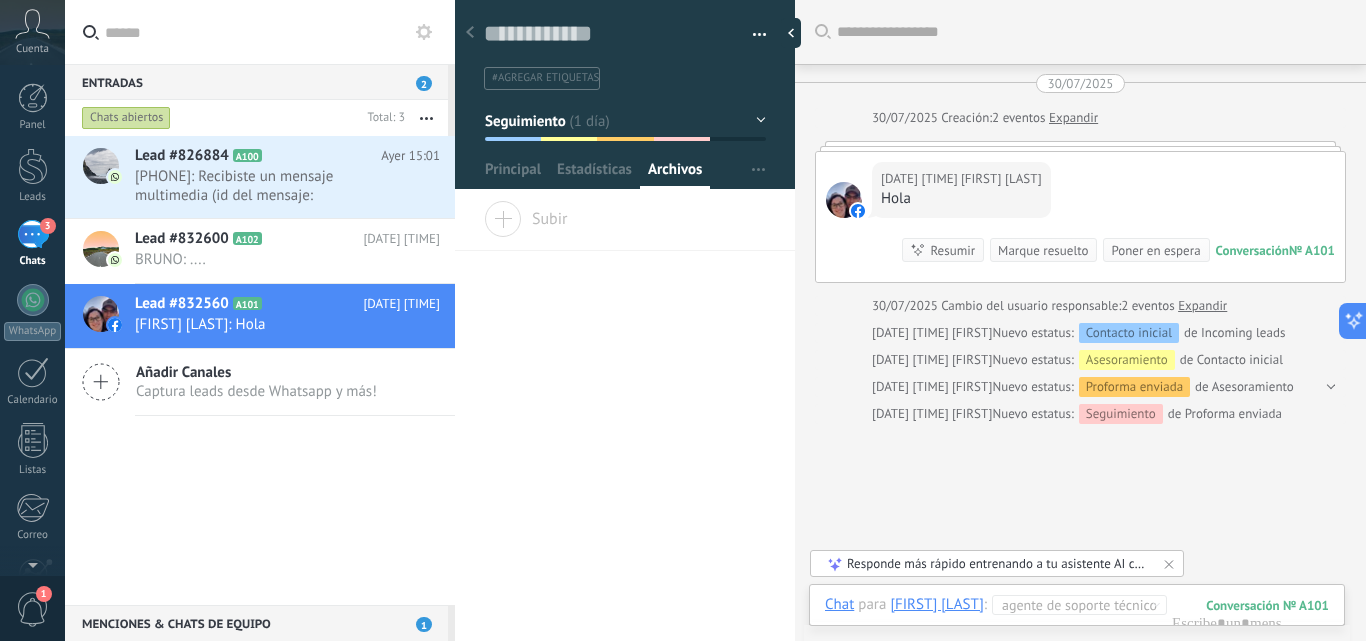 click on "Agente de soporte técnico" at bounding box center (1074, 605) 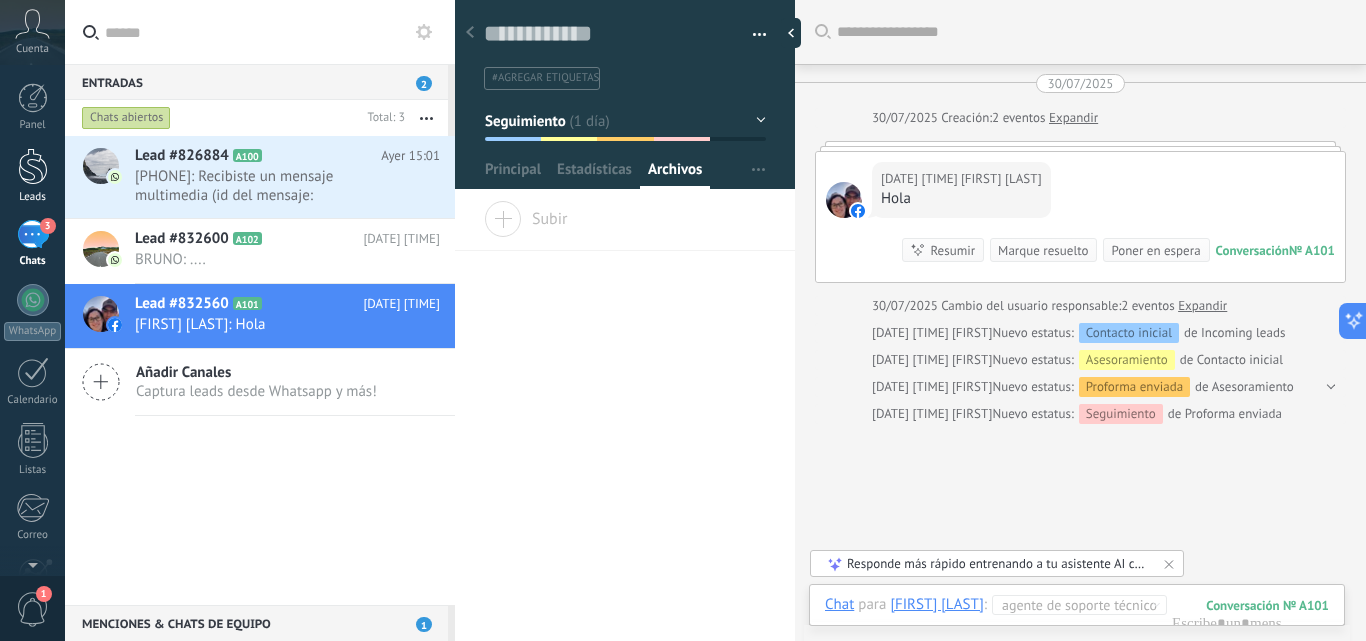 click at bounding box center [33, 166] 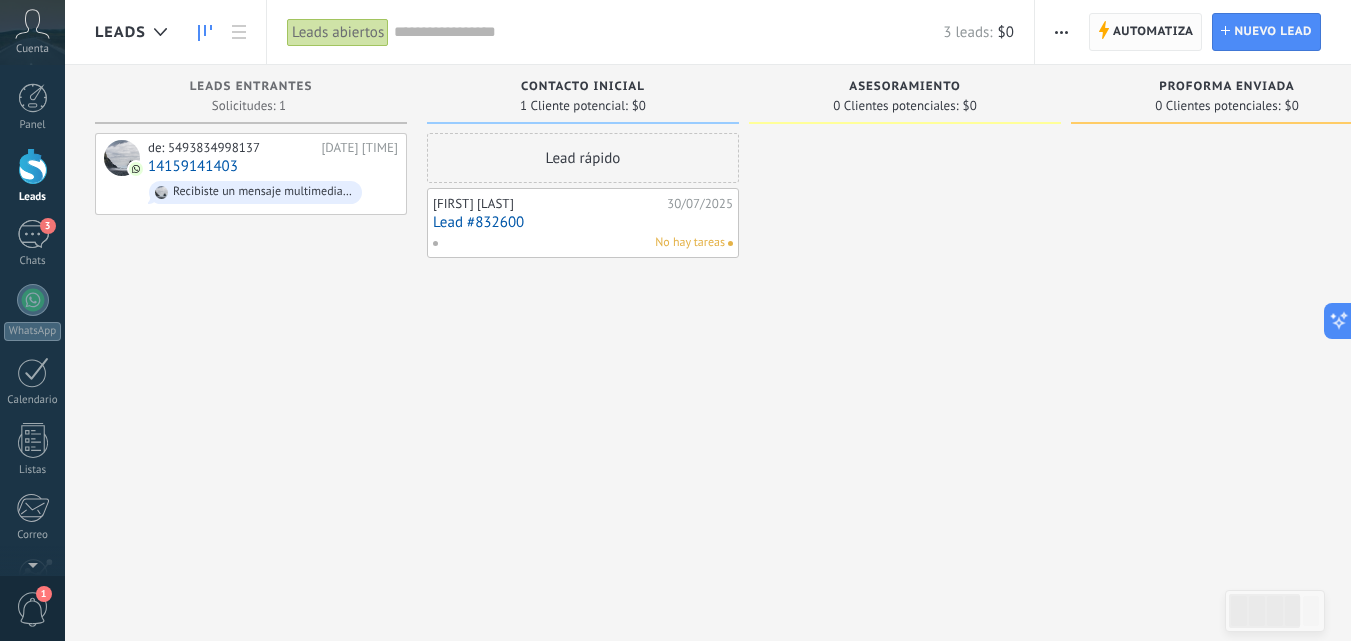 click on "Automatiza" at bounding box center [1153, 32] 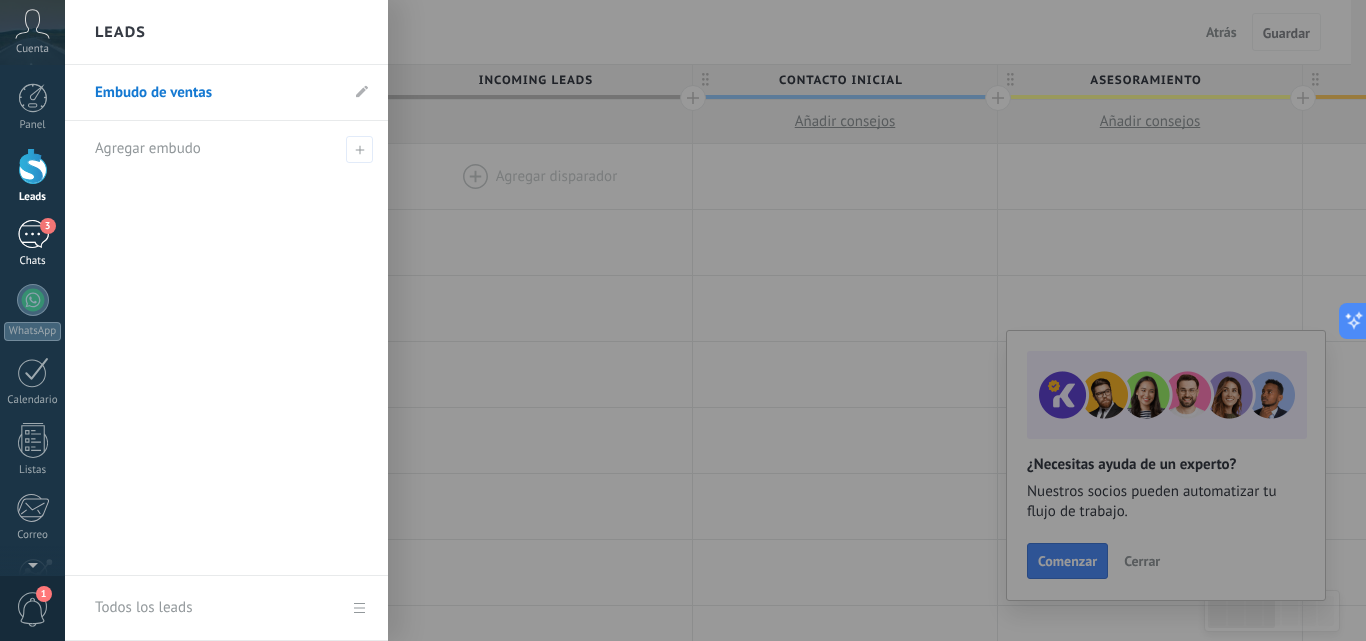 click on "3" at bounding box center (33, 234) 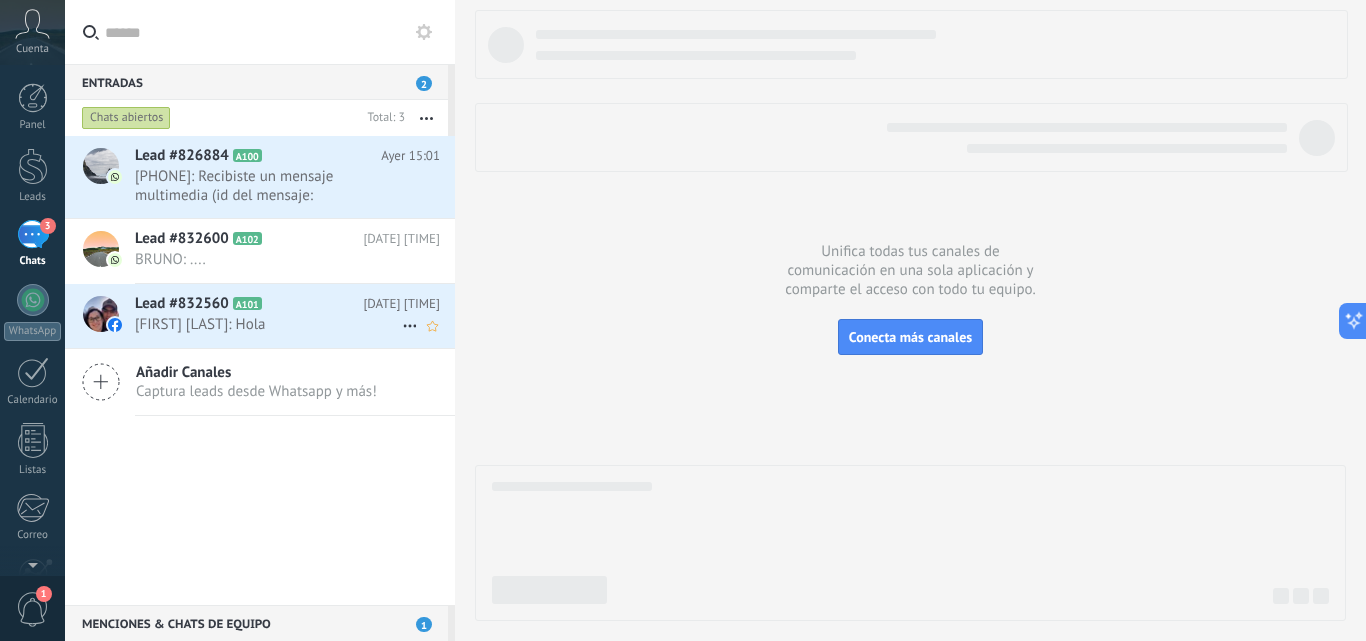 click on "[FIRST] [LAST]: Hola" at bounding box center [268, 324] 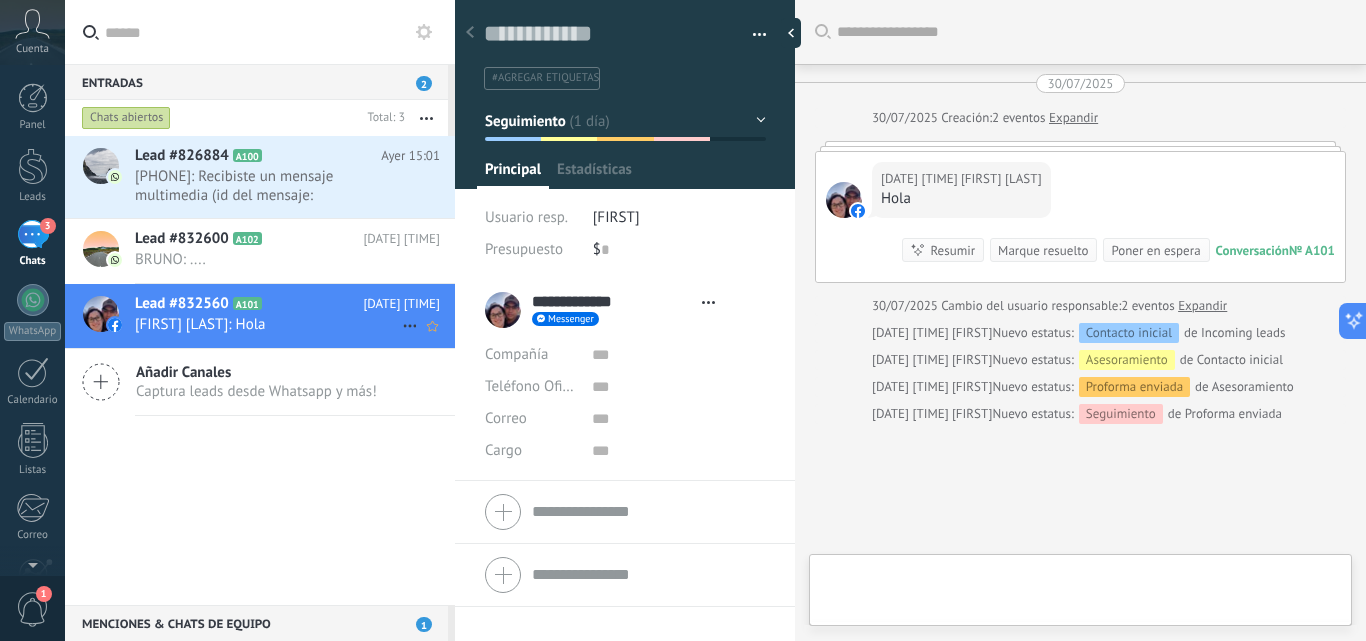 type on "**********" 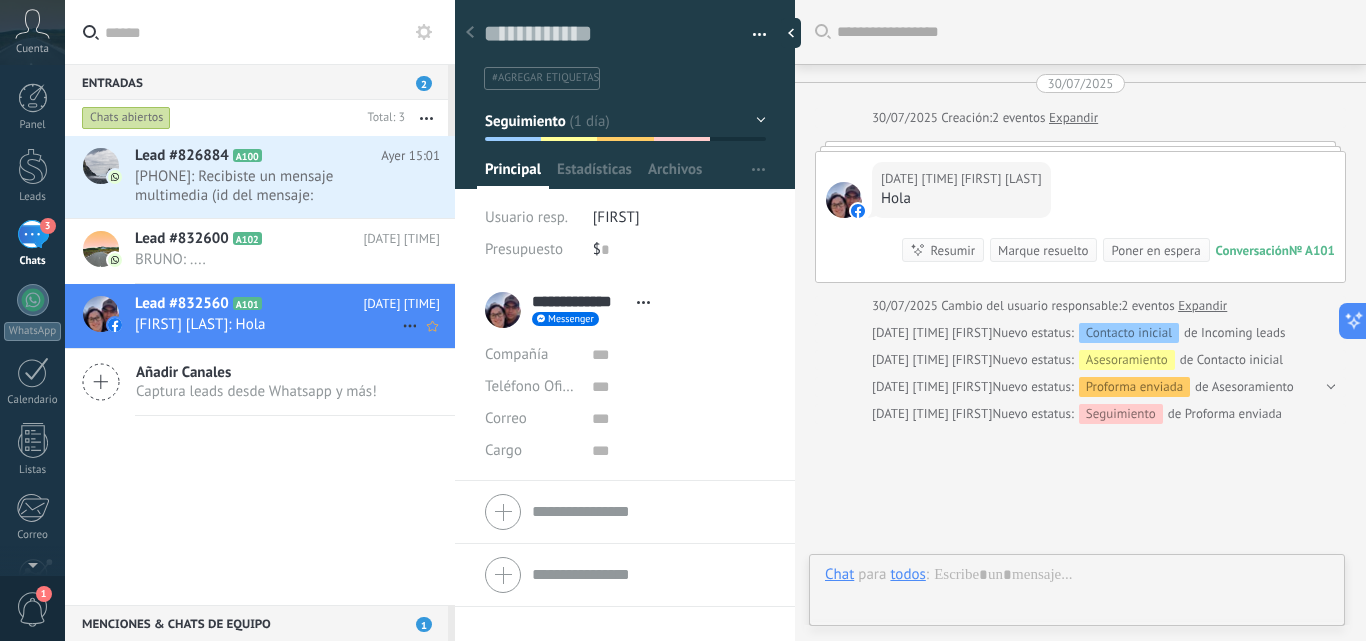scroll, scrollTop: 30, scrollLeft: 0, axis: vertical 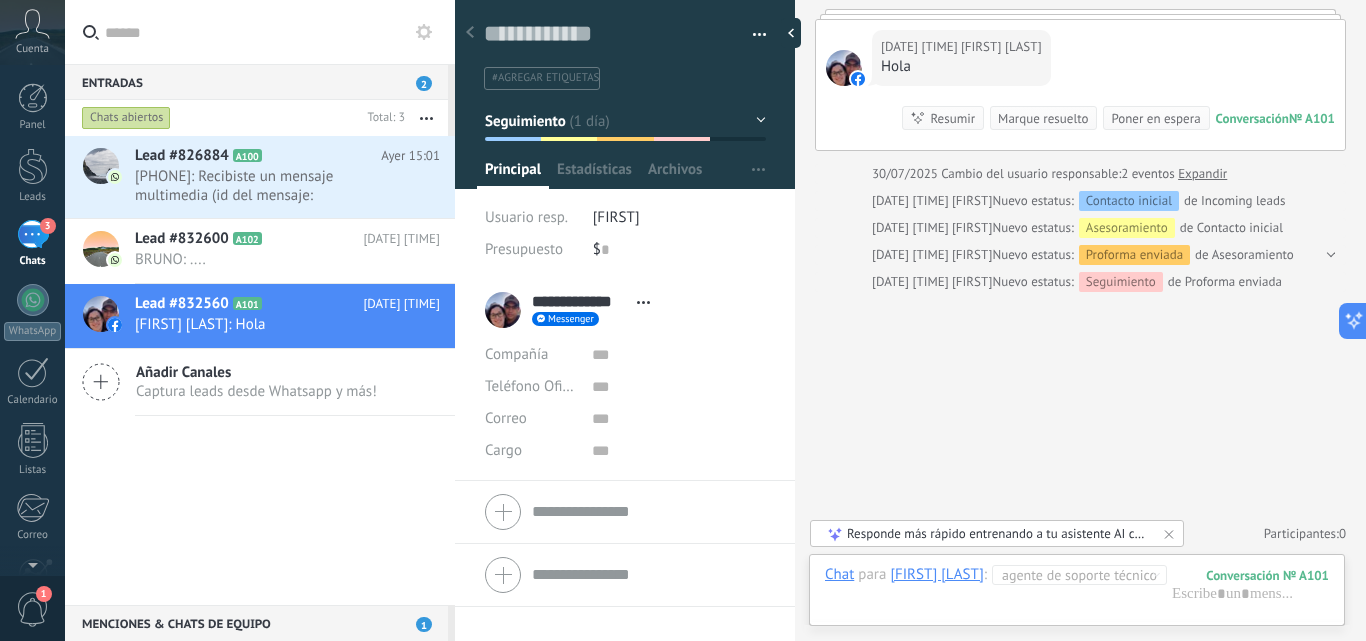 click on "Seguimiento" at bounding box center (625, 121) 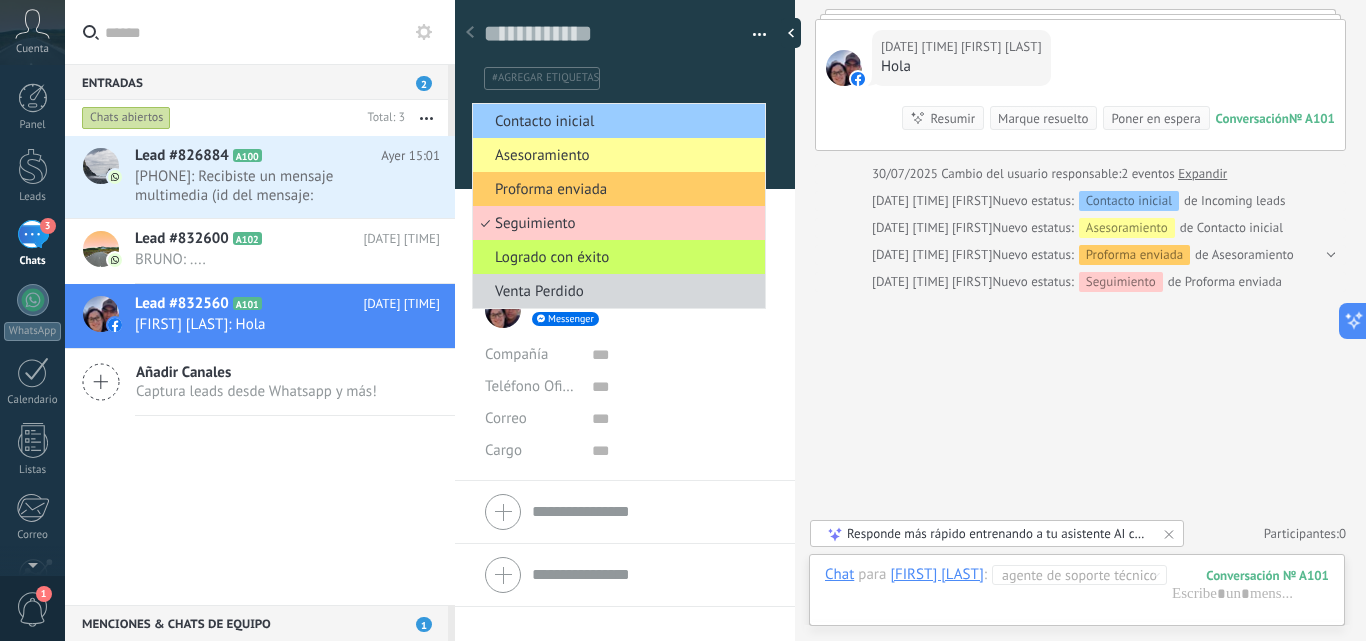 click on "[DATE] [TIME] [FIRST]  Nuevo estatus: Asesoramiento  de Contacto inicial" at bounding box center (1080, 228) 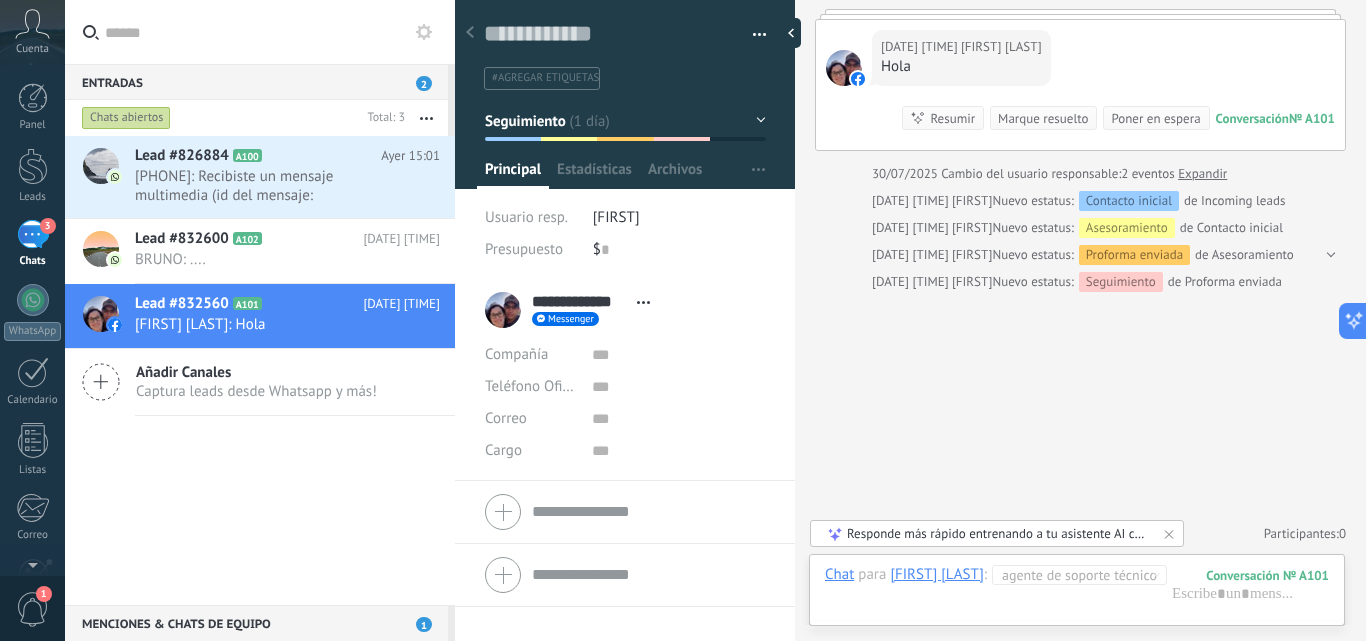 click at bounding box center (752, 35) 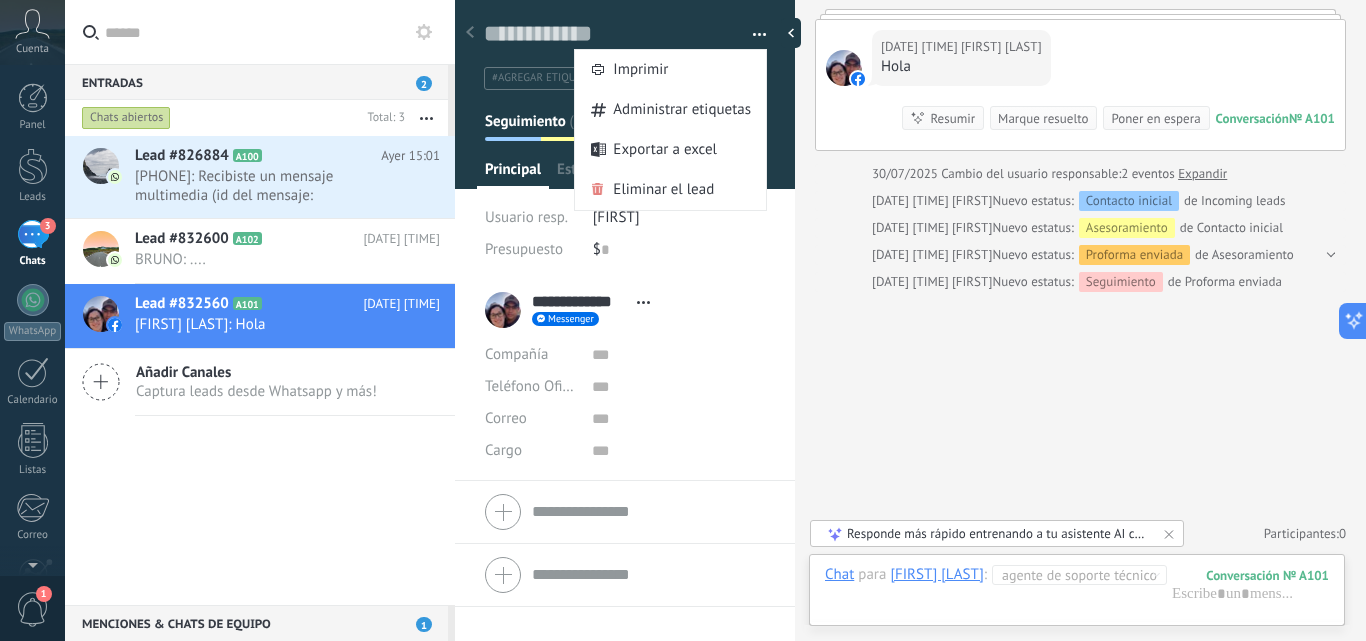 click on "**********" at bounding box center (625, 380) 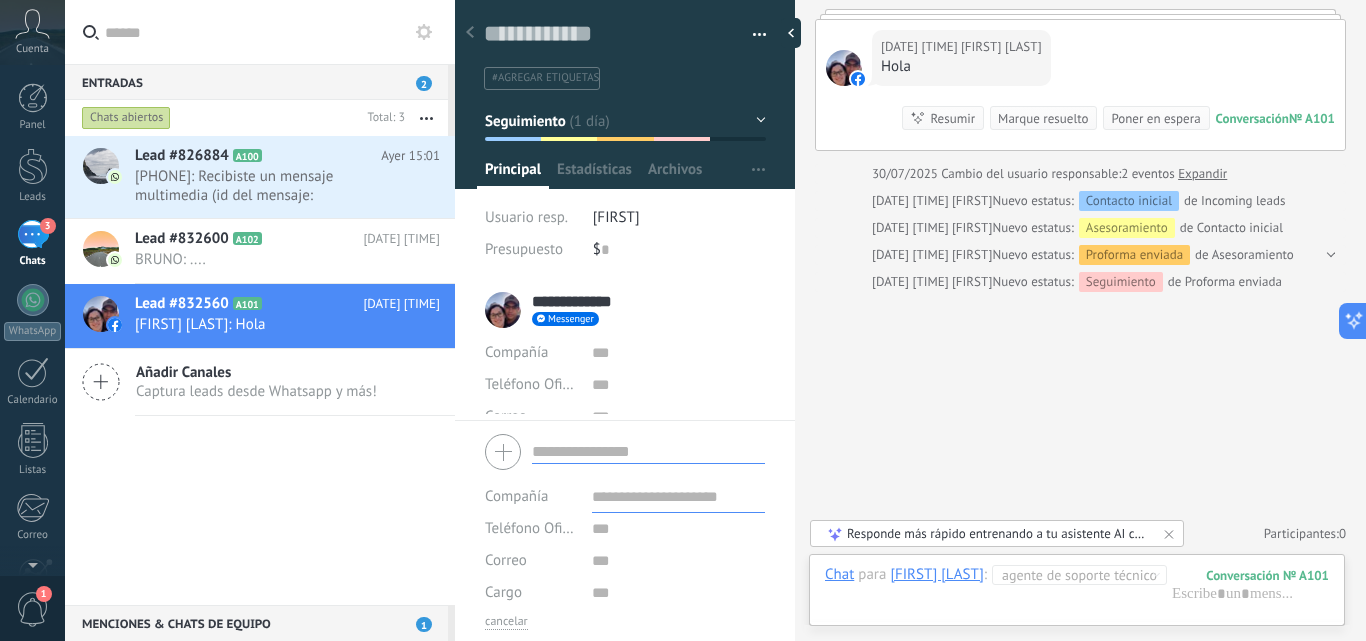 click on "Compañía
Teléfono Oficina
Ofic. directo
Celular
Fax
Casa
Otro
Teléfono Oficina
Llamar
Copiar
Editar
Correo
E-mail priv.
Otro e-mail
Correo
Cargo" at bounding box center [625, 528] 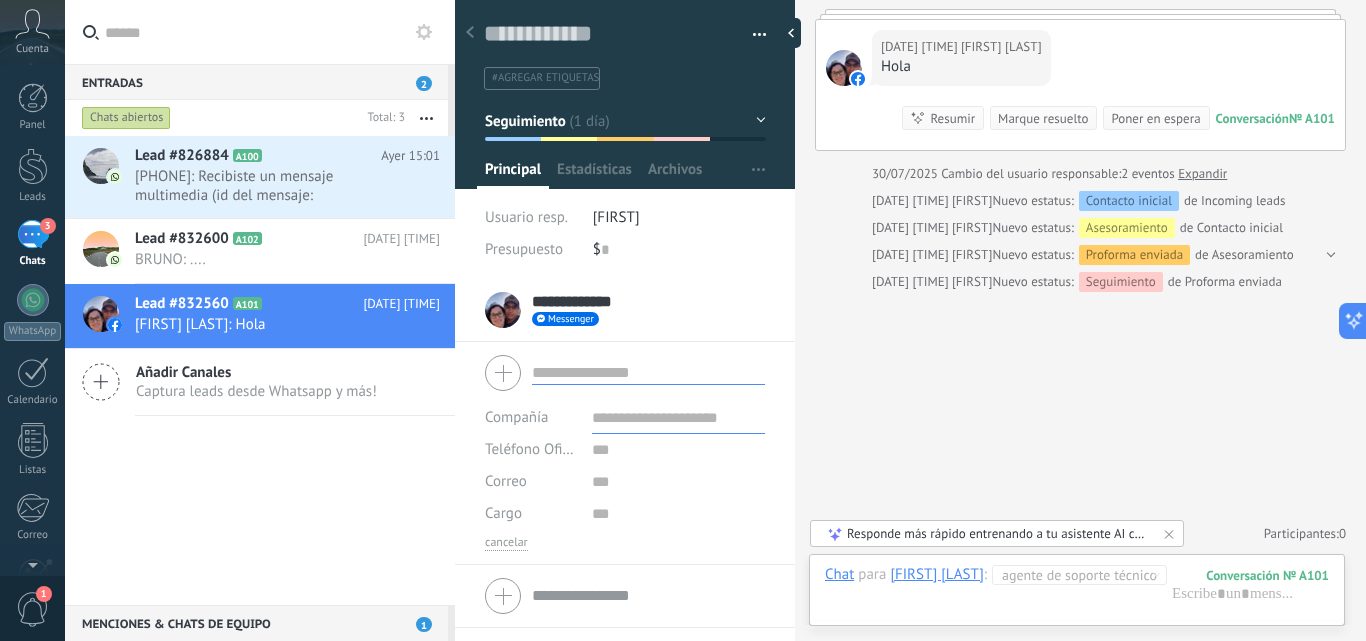 click 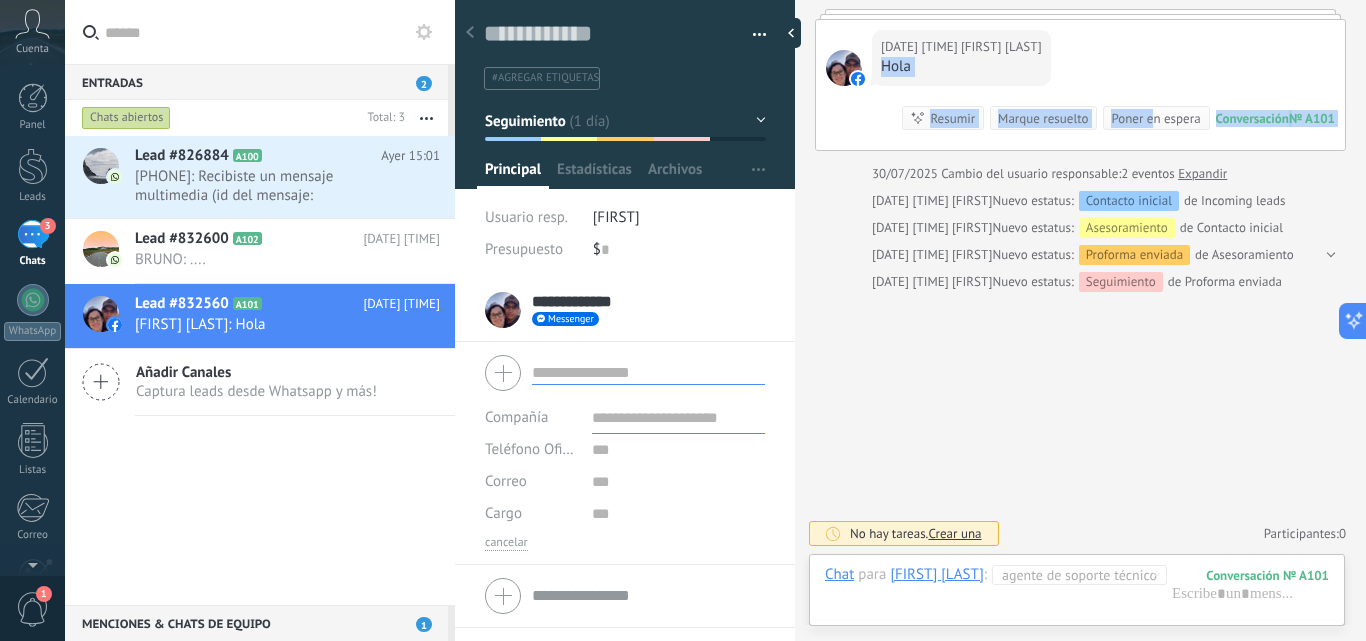 drag, startPoint x: 1117, startPoint y: 28, endPoint x: 1139, endPoint y: 92, distance: 67.6757 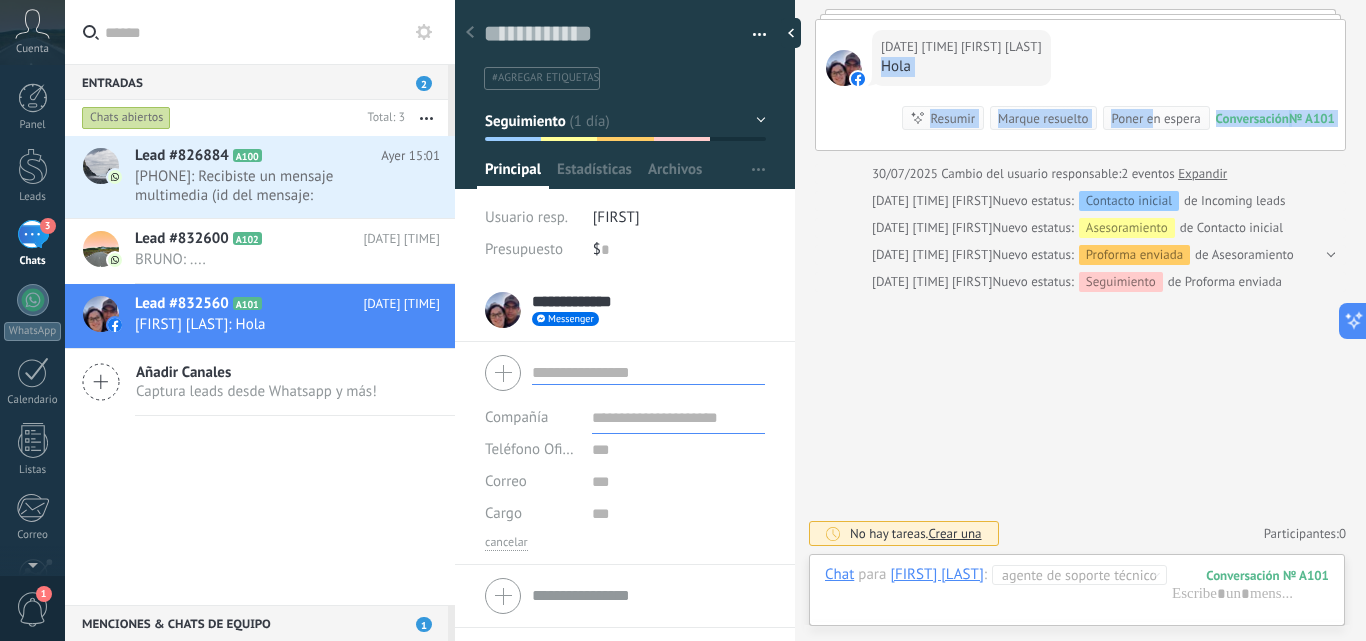 click on "[DATE] [TIME] [FIRST] [LAST]  Hola Conversación  № A101 Conversación № A101 Resumir Resumir Marque resuelto Poner en espera" at bounding box center [1080, 85] 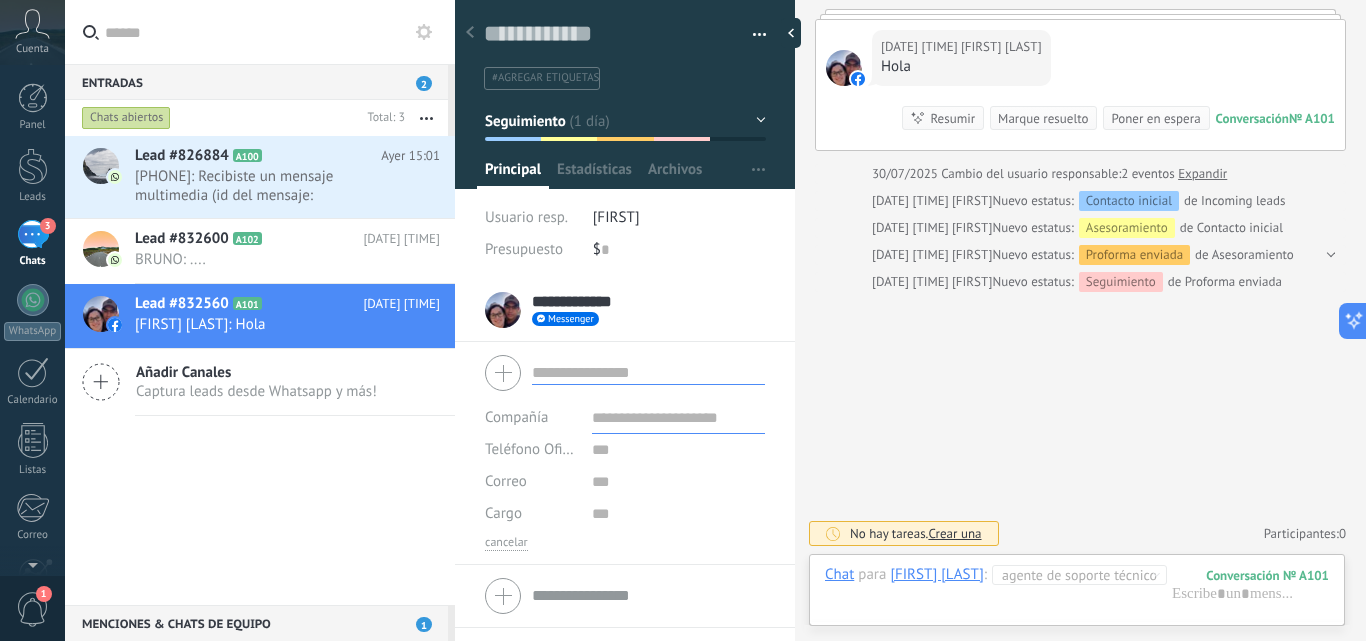 click on "Buscar Carga más [DATE] [DATE] Creación:  2  eventos   Expandir [DATE] [TIME] [FIRST] [LAST]  Hola Conversación  № A101 Conversación № A101 Resumir Resumir Marque resuelto Poner en espera [DATE] [TIME] [FIRST] [LAST]: Hola Conversación № A101 [DATE] Cambio del usuario responsable:  2  eventos   Expandir [DATE] [TIME] [FIRST]  Nuevo estatus: Contacto inicial de Incoming leads [DATE] [TIME] [FIRST]  Nuevo estatus: Asesoramiento  de Contacto inicial [DATE] [TIME] [FIRST]  Nuevo estatus: Proforma enviada de Asesoramiento  [DATE] [TIME] [FIRST]  Nuevo estatus: Seguimiento de Proforma enviada No hay tareas.  Crear una Participantes:  0 Agregar usuario Bots:  0" at bounding box center [1080, 254] 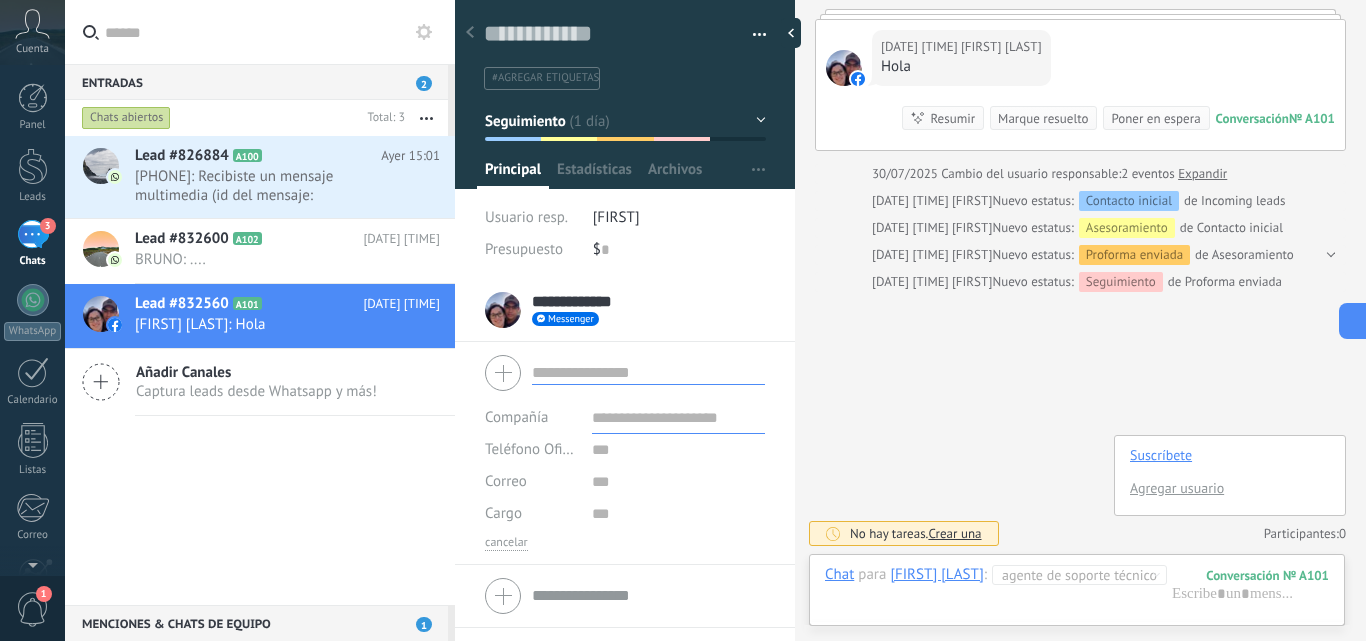 click on "Agregar usuario" at bounding box center (1177, 488) 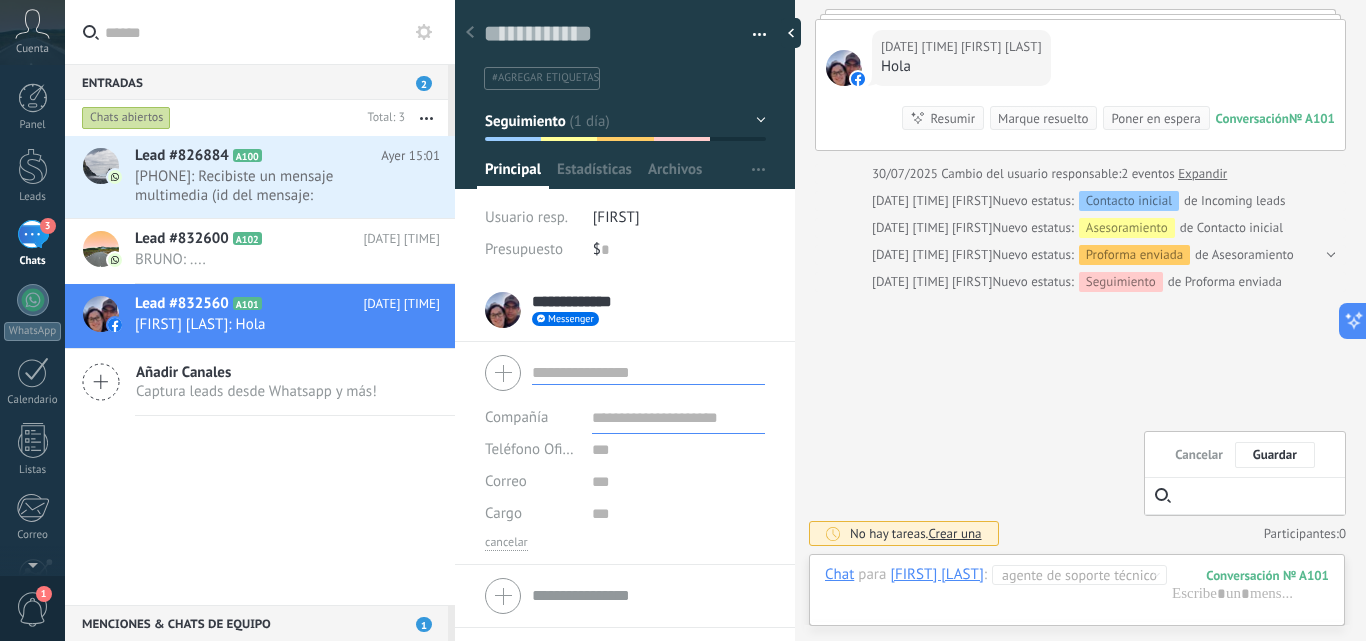 click 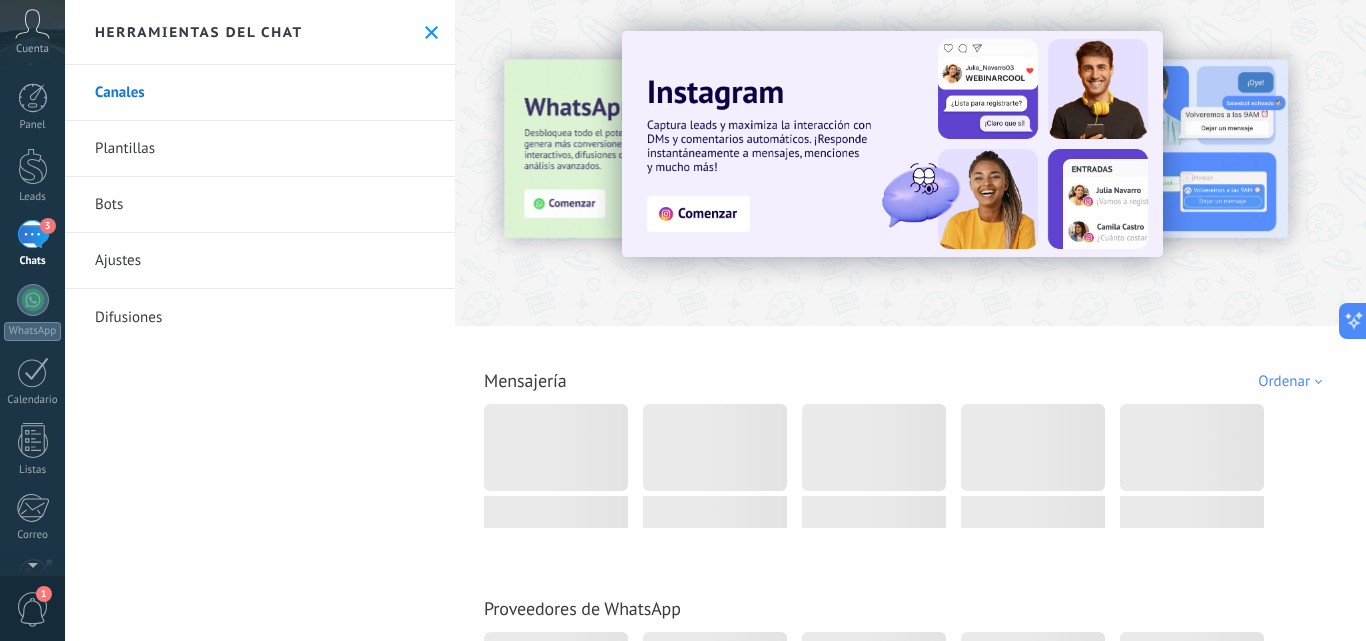 click on "Plantillas" at bounding box center (260, 149) 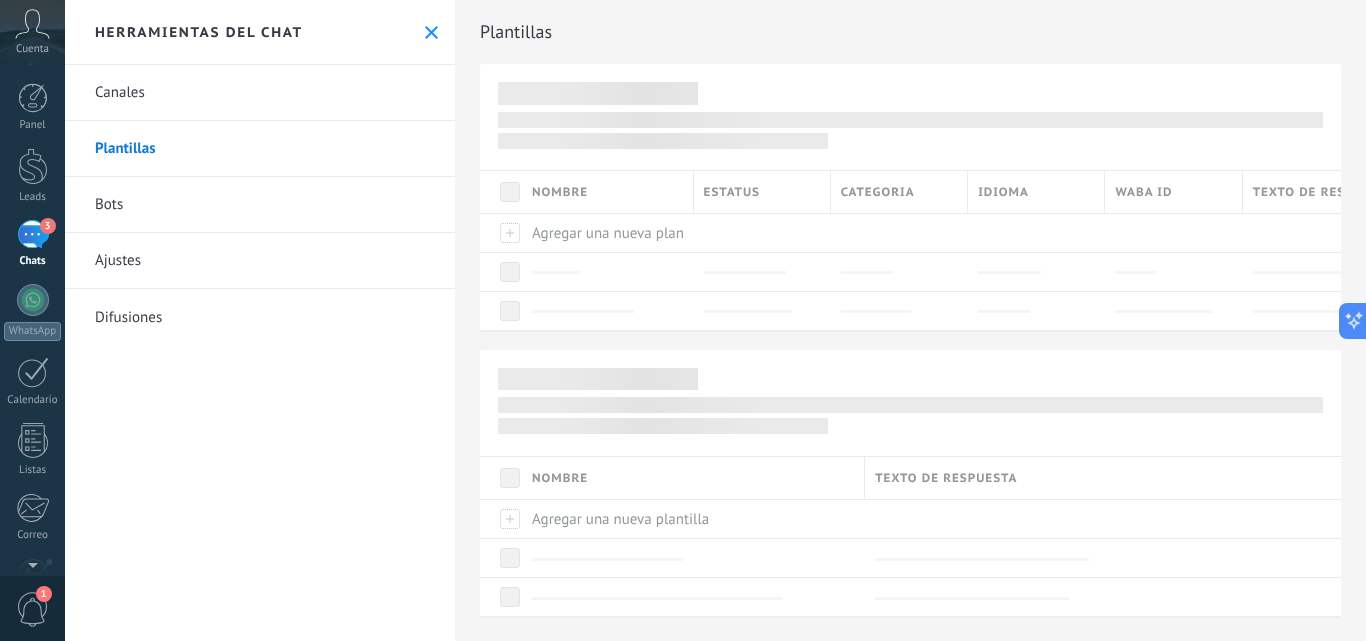click on "3" at bounding box center (48, 226) 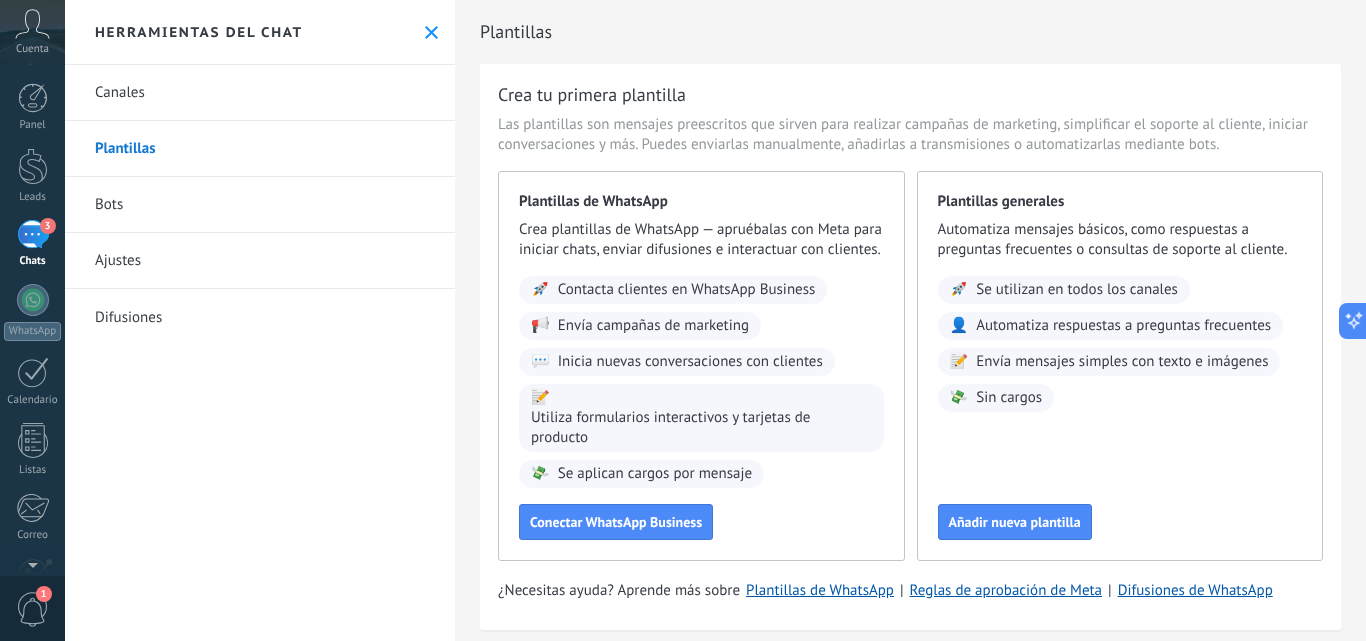 click on "3" at bounding box center (48, 226) 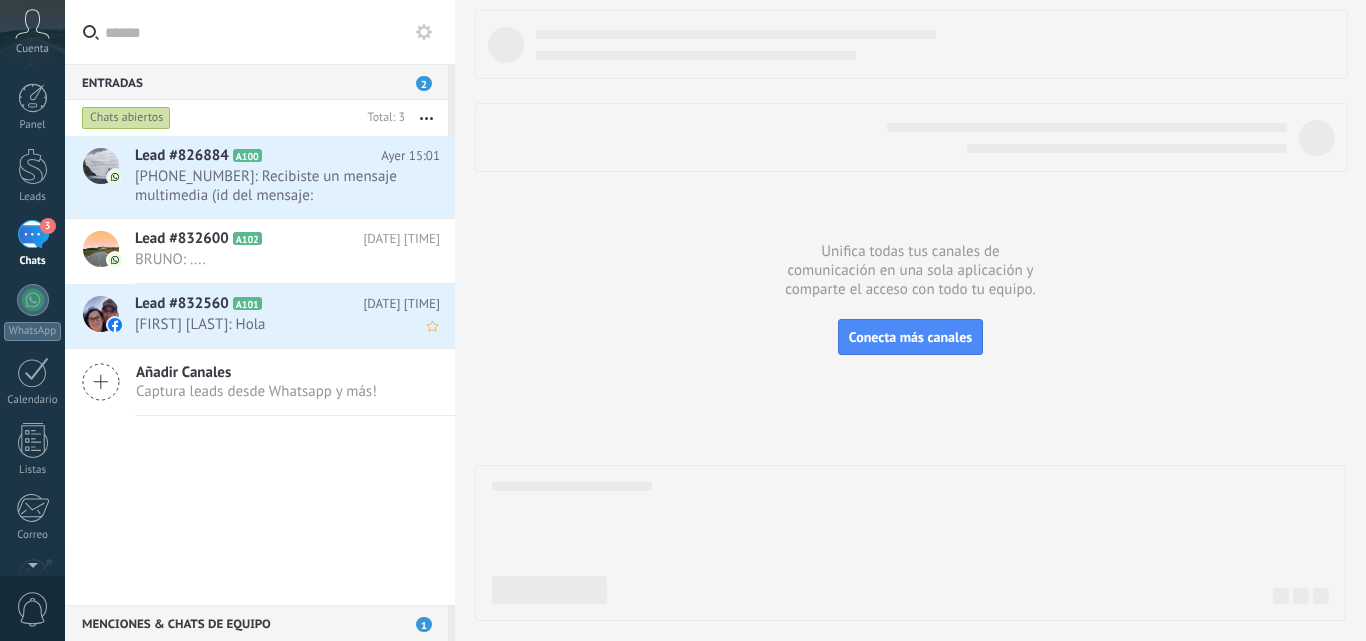 scroll, scrollTop: 0, scrollLeft: 0, axis: both 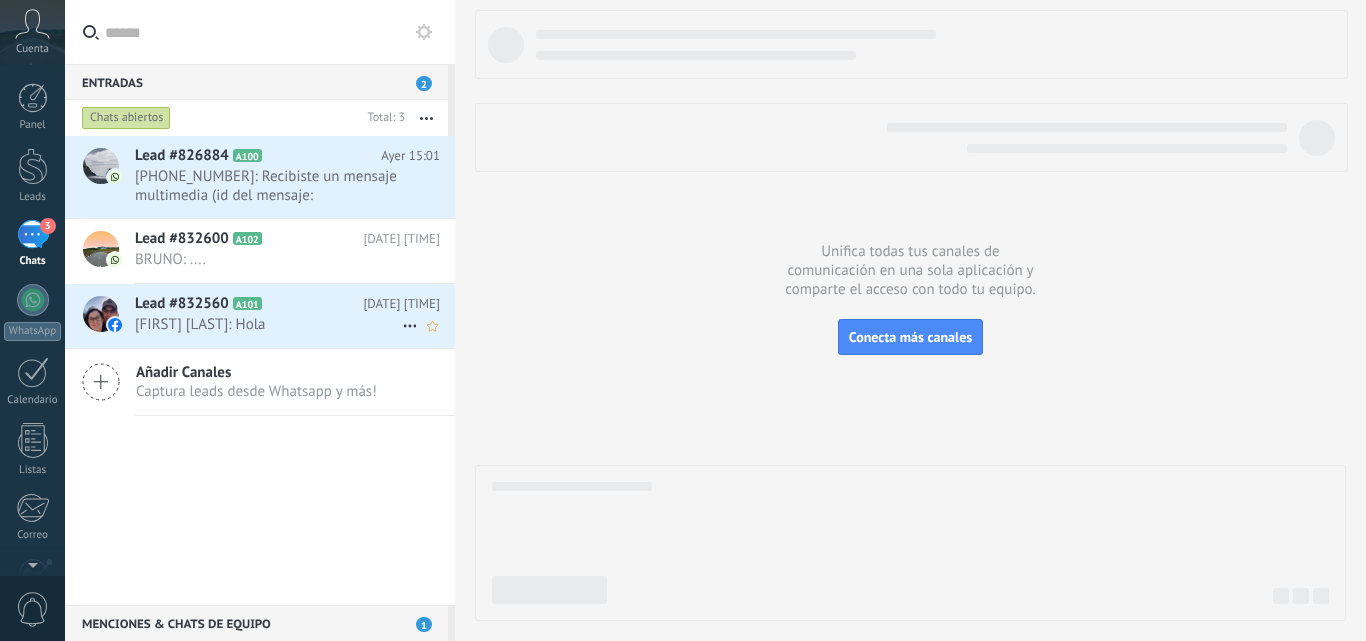 click on "Lead #832560" at bounding box center [182, 304] 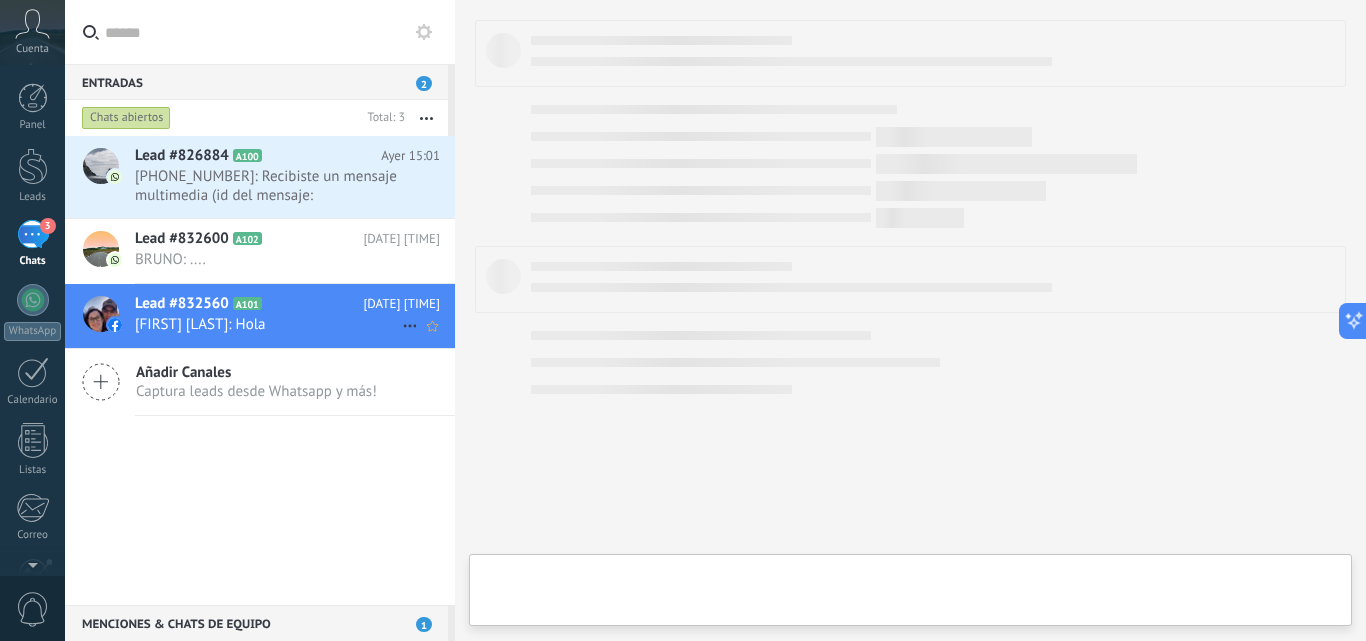 scroll, scrollTop: 0, scrollLeft: 0, axis: both 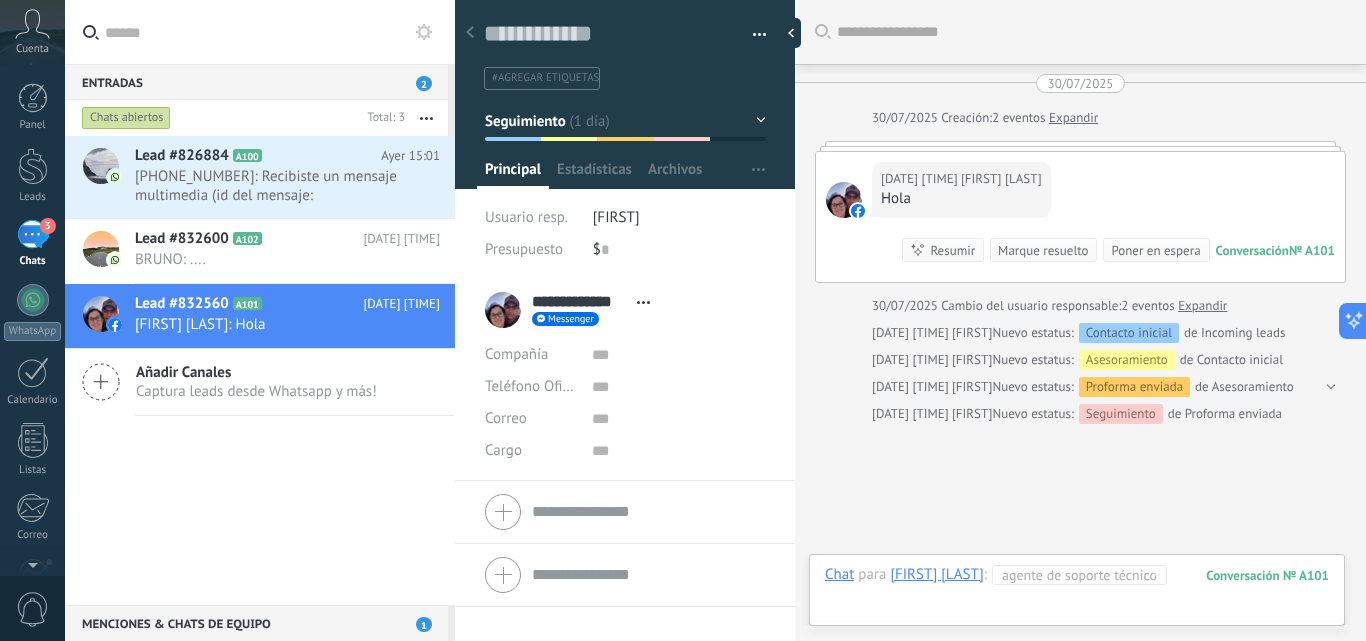 click at bounding box center (1077, 595) 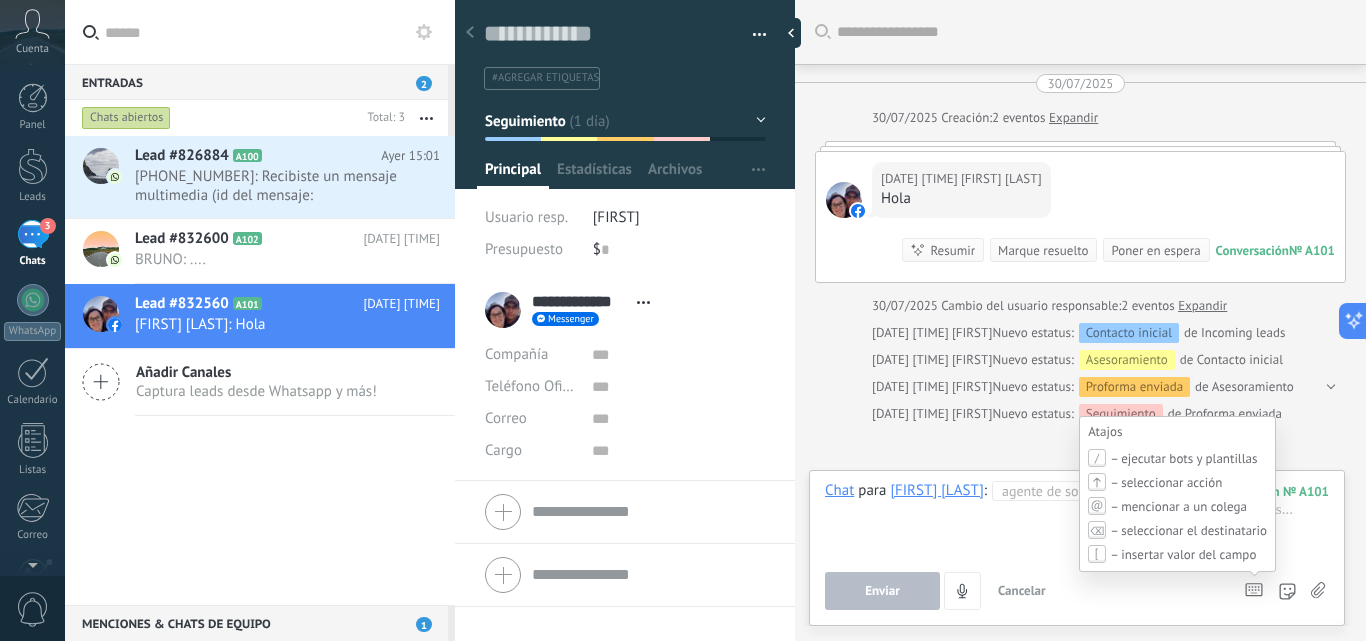click 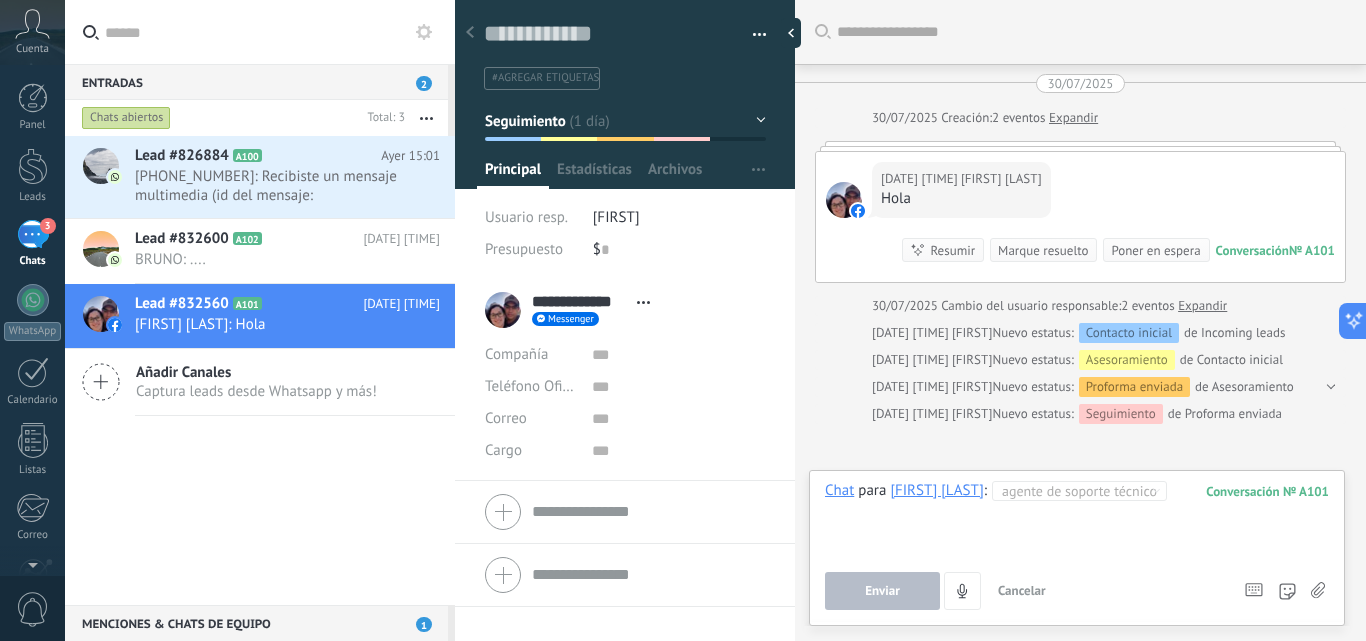 click at bounding box center (1077, 519) 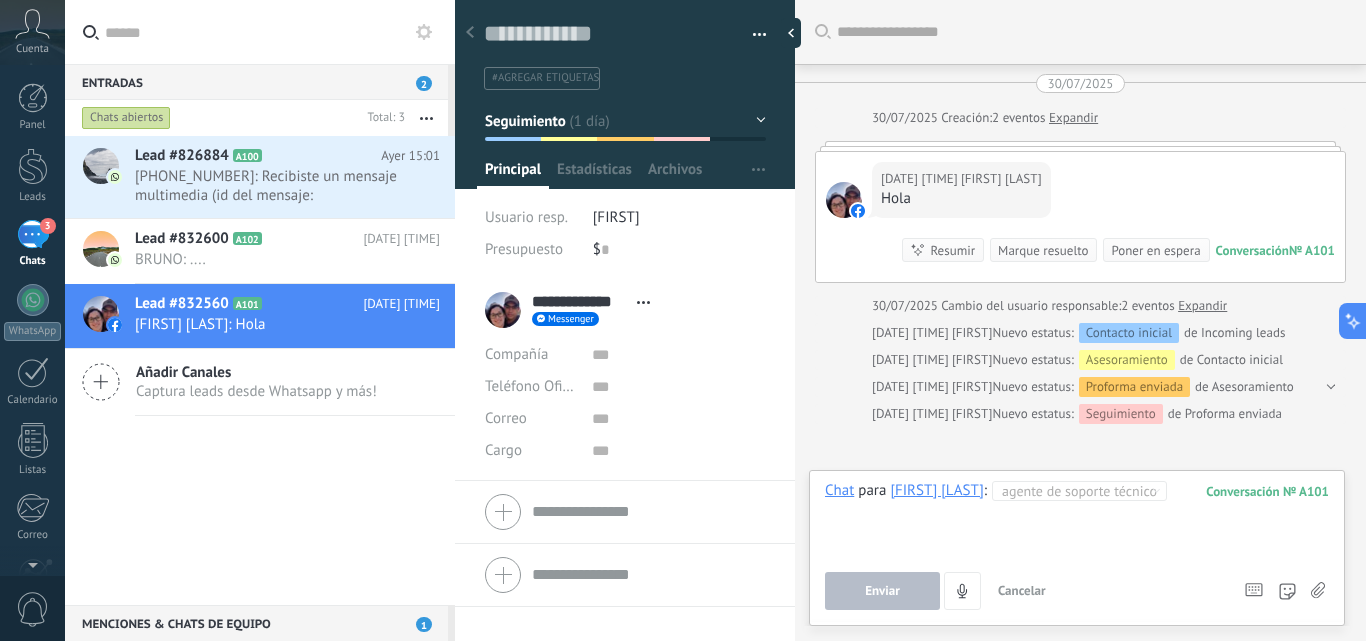 click at bounding box center (1077, 519) 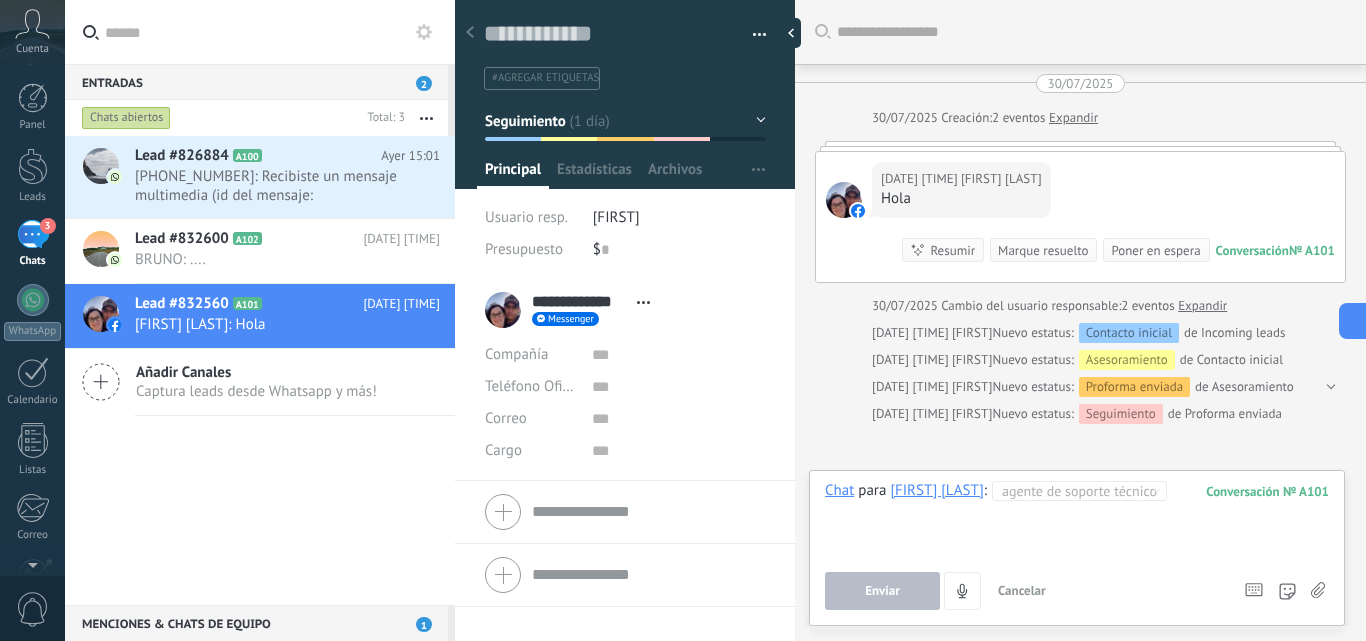 click at bounding box center [1077, 519] 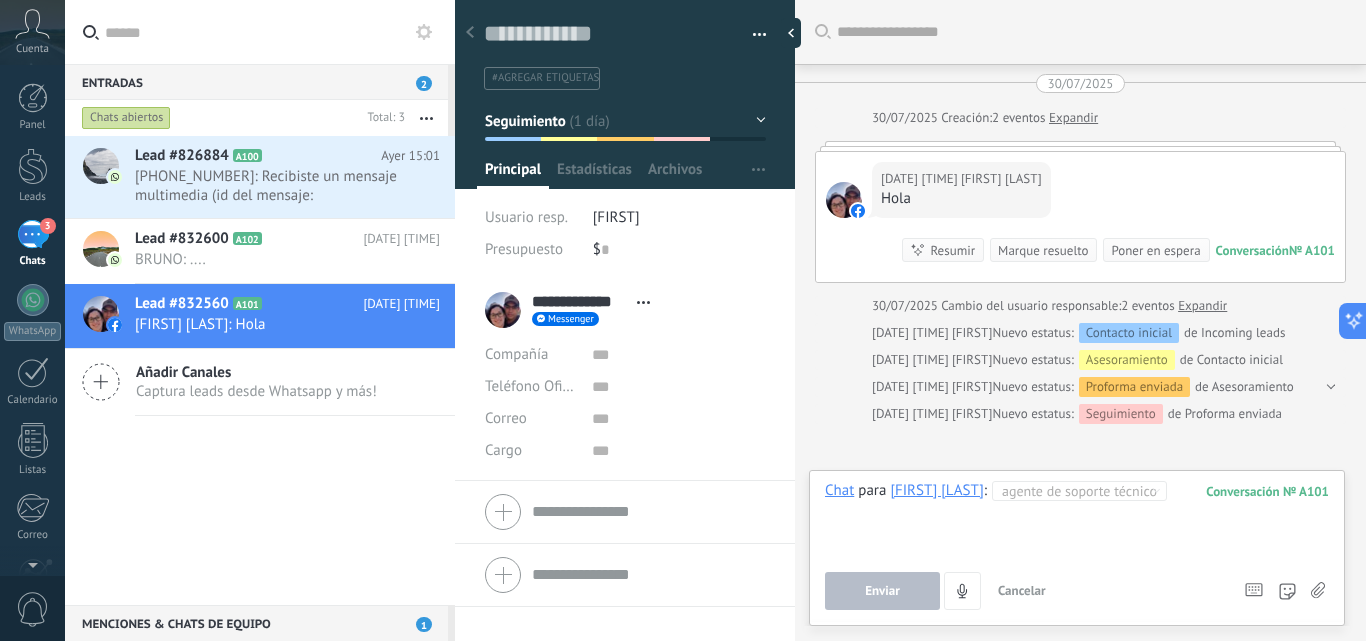 click at bounding box center [1077, 519] 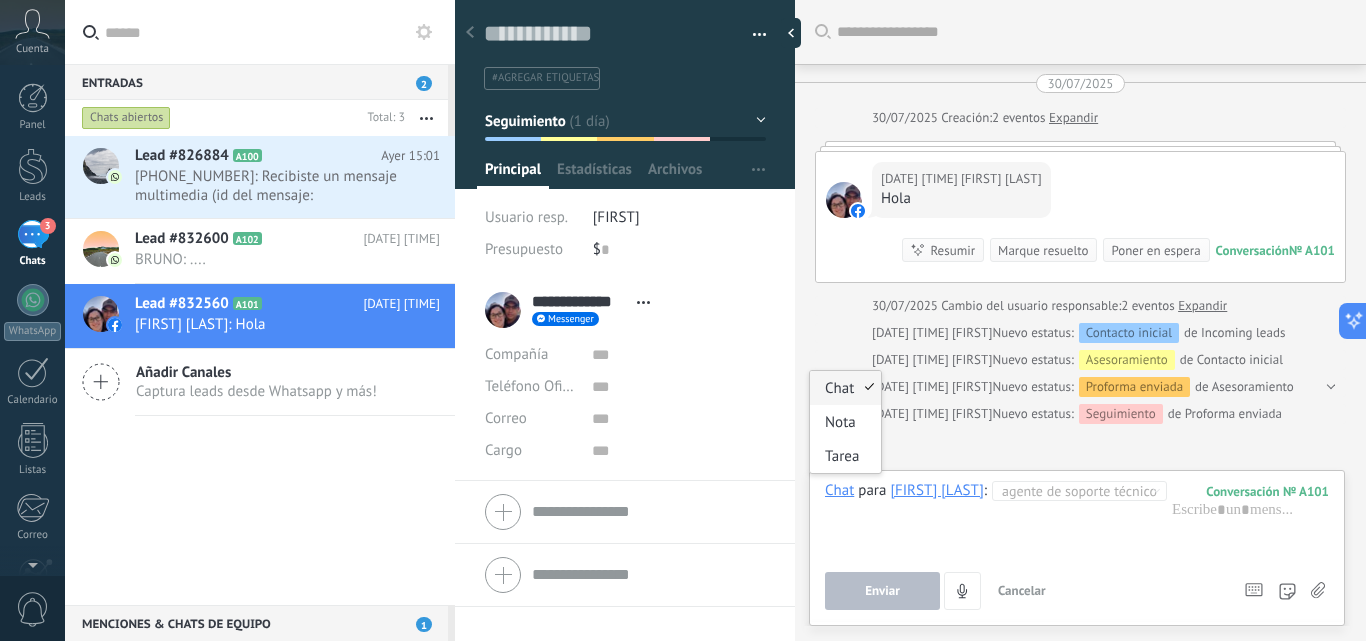 click on "Chat" at bounding box center [839, 490] 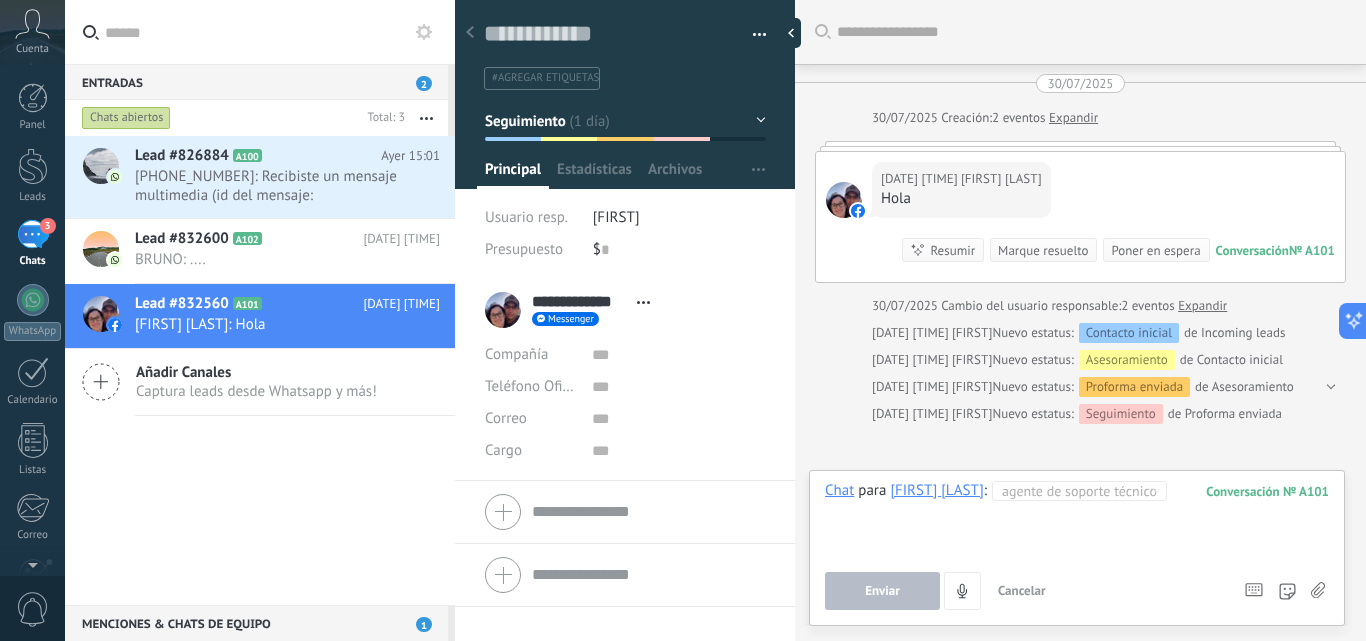 click at bounding box center [1077, 519] 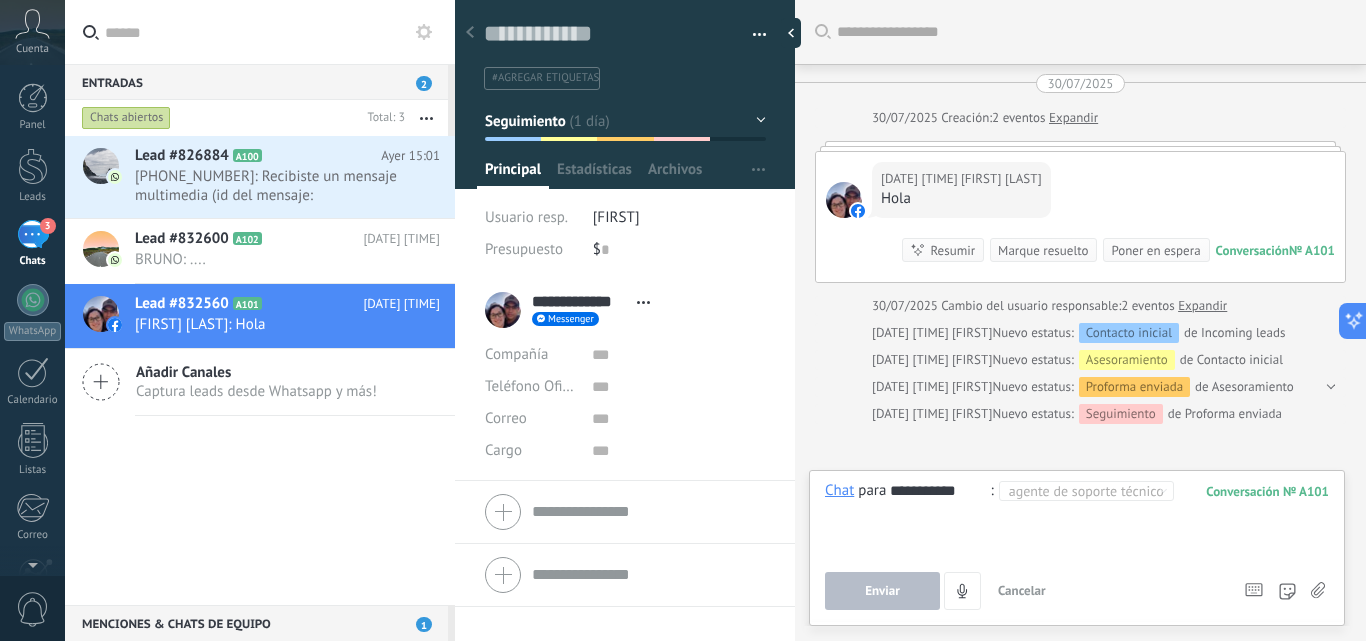 type on "**********" 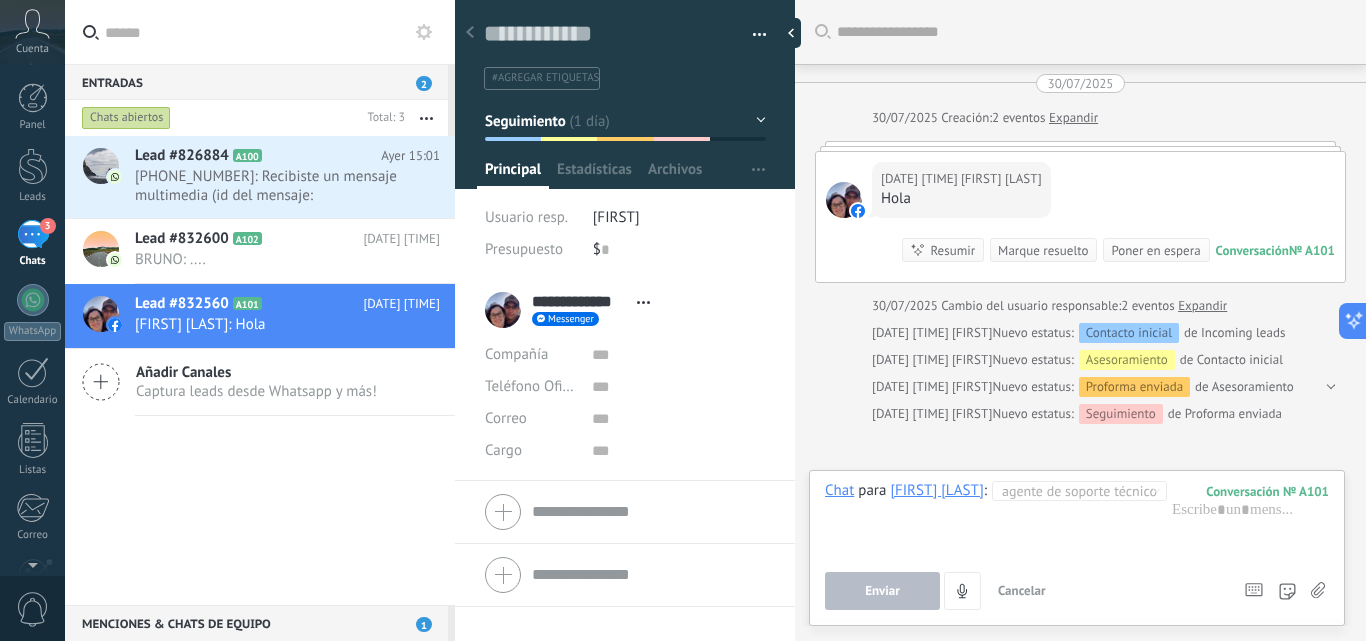 click on "[FIRST] [LAST]" at bounding box center (936, 490) 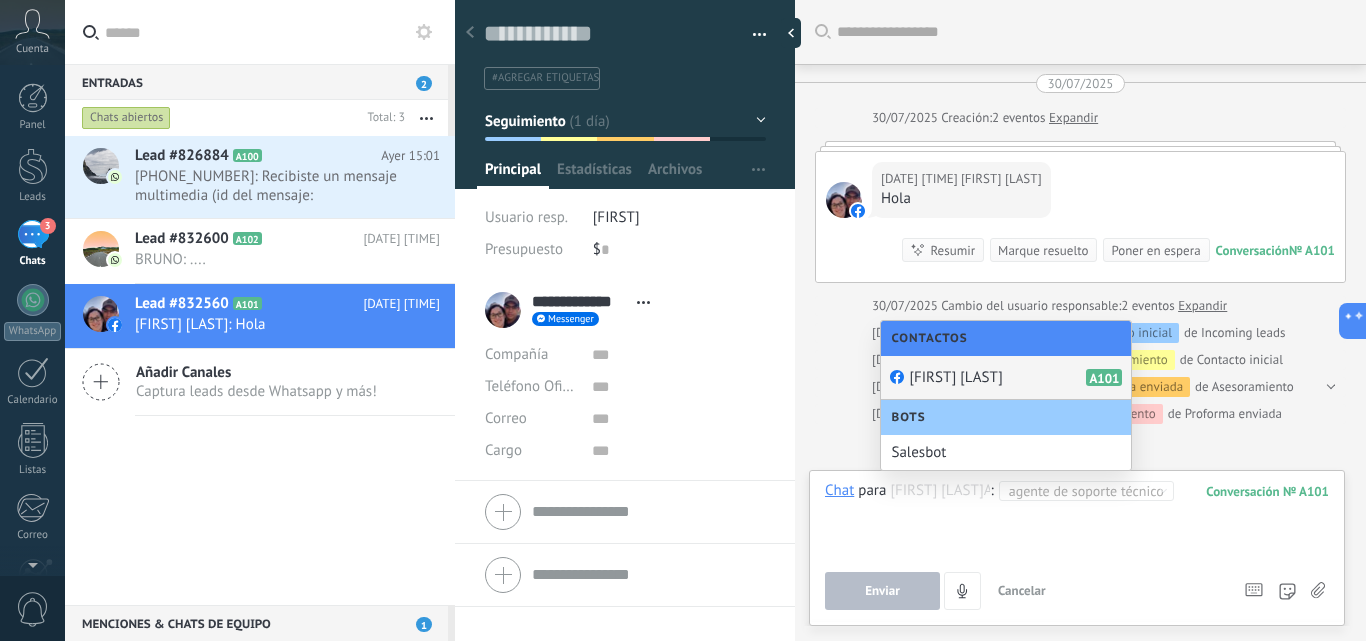 click at bounding box center (1077, 519) 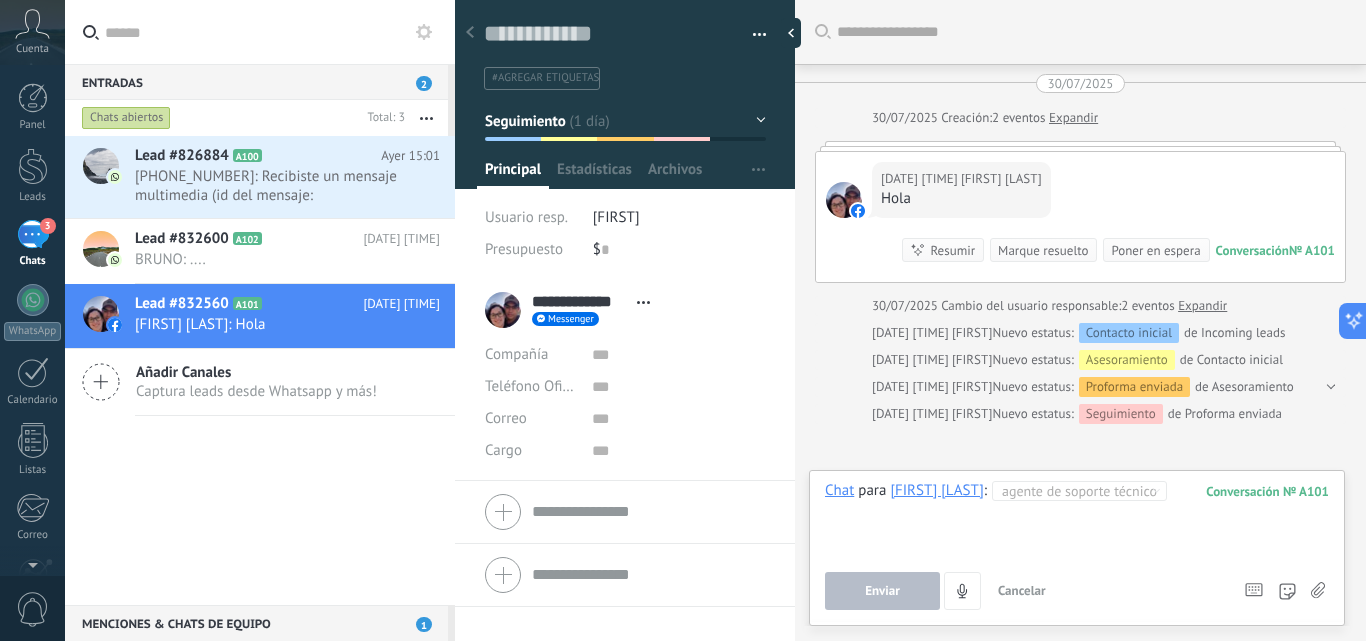 type 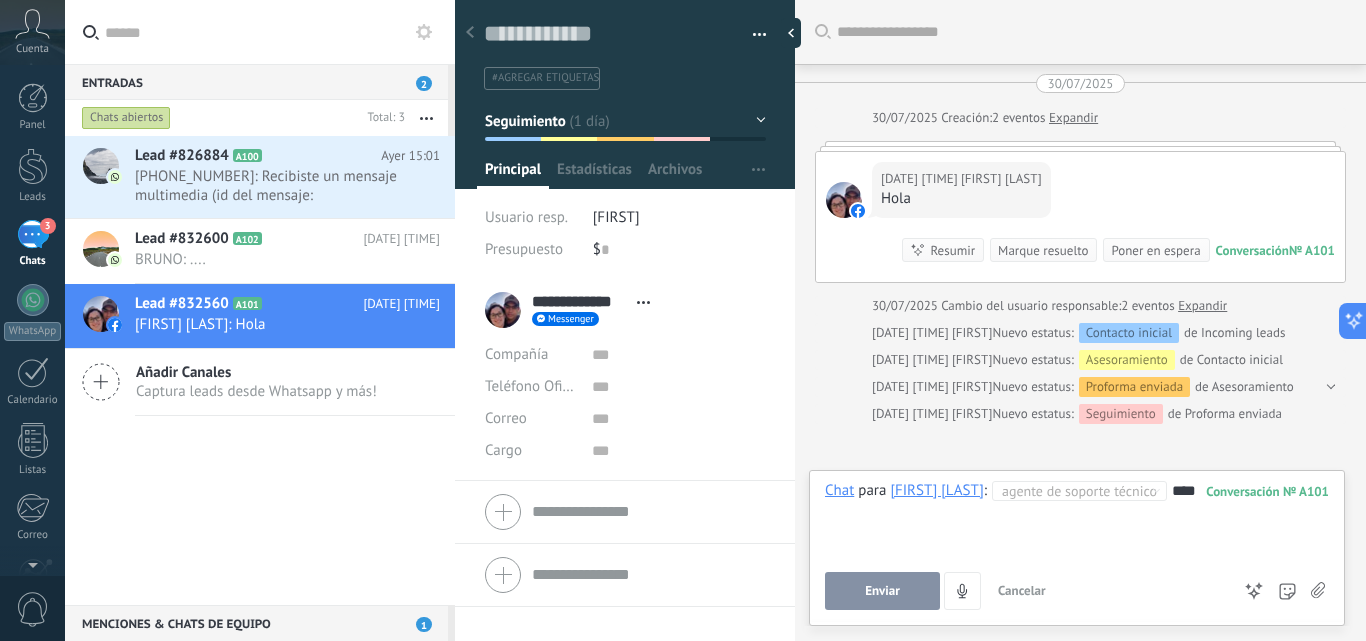 click on "Enviar" at bounding box center (882, 591) 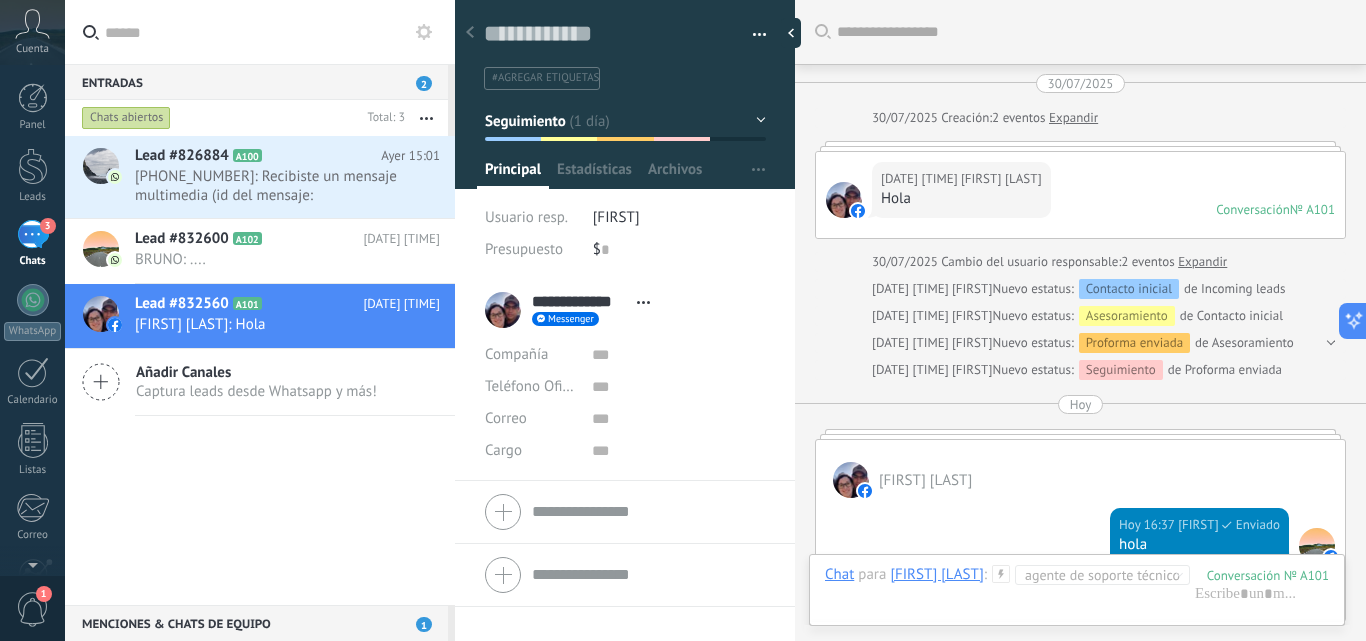 scroll, scrollTop: 330, scrollLeft: 0, axis: vertical 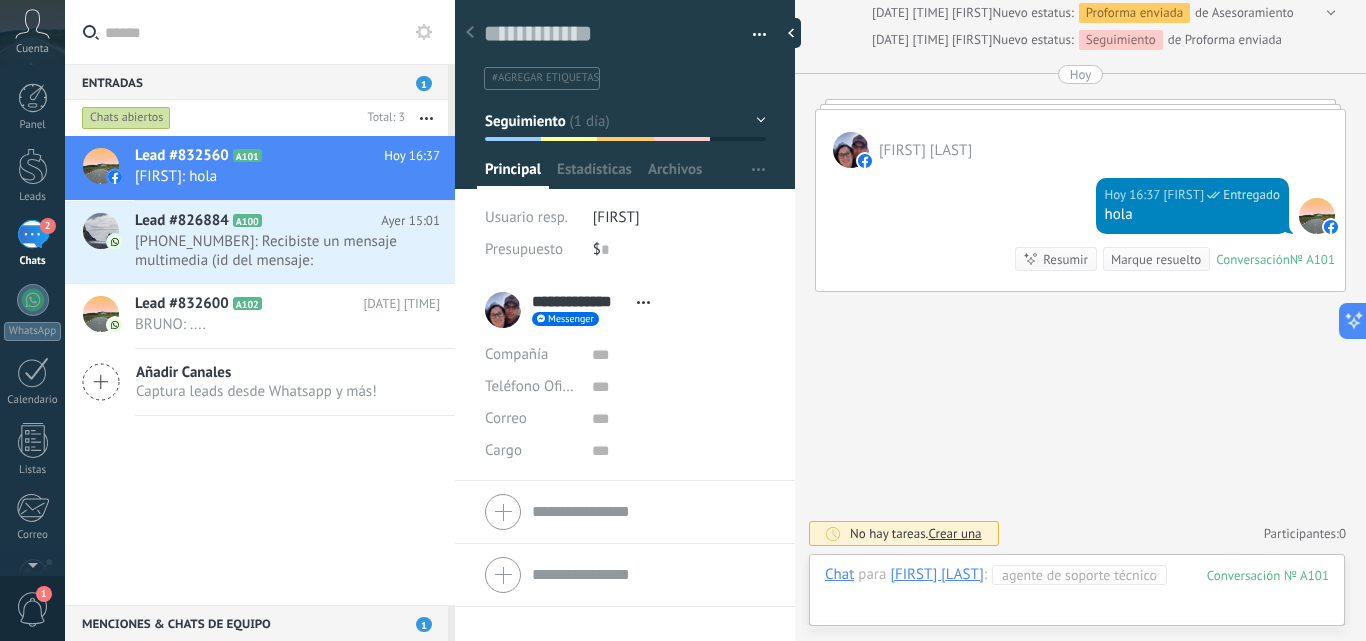 click at bounding box center [1077, 595] 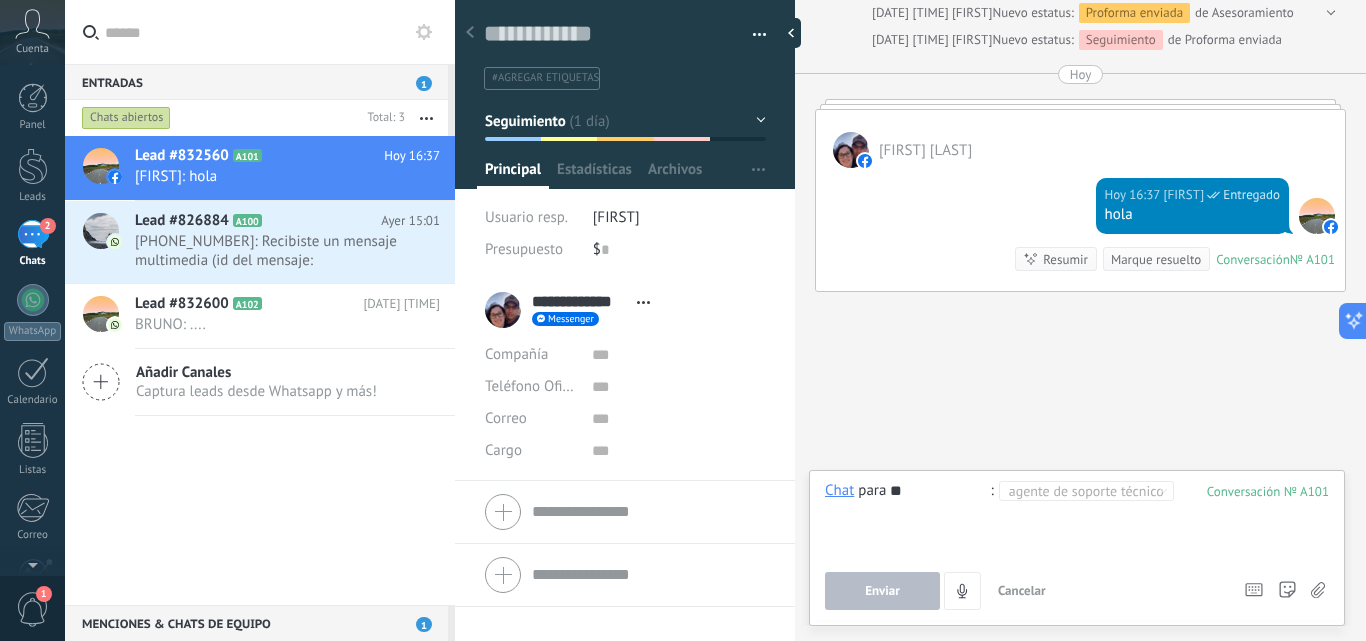 type on "*" 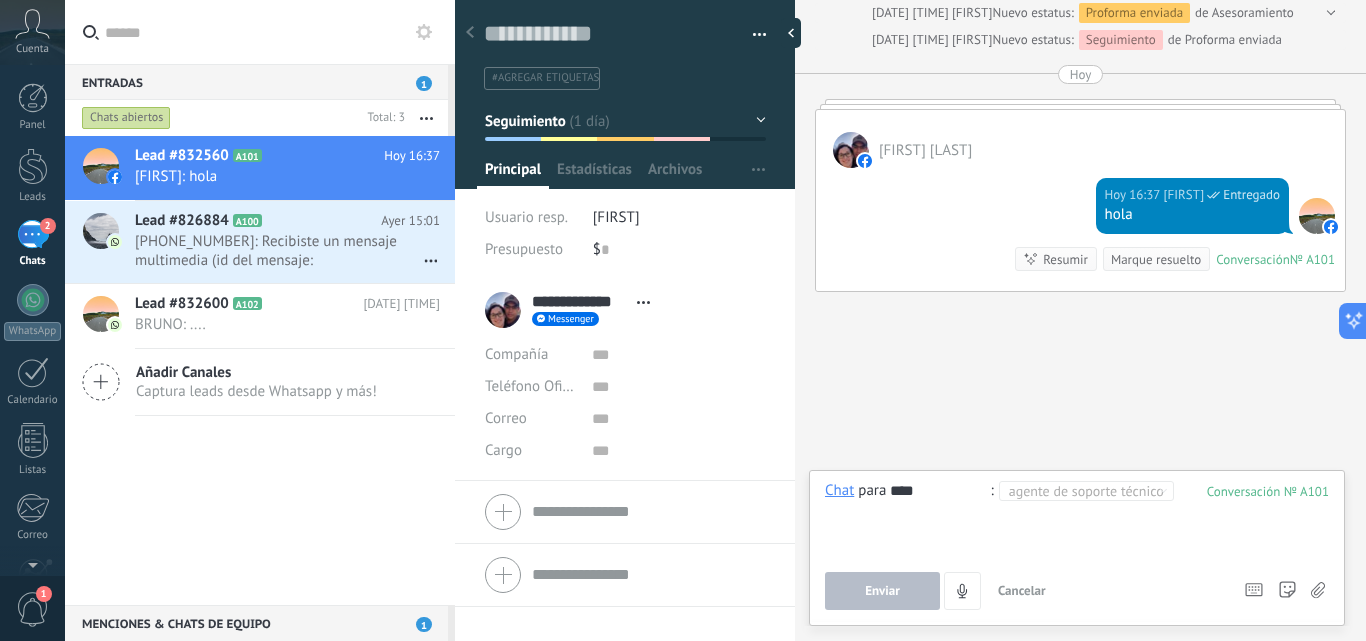 type on "****" 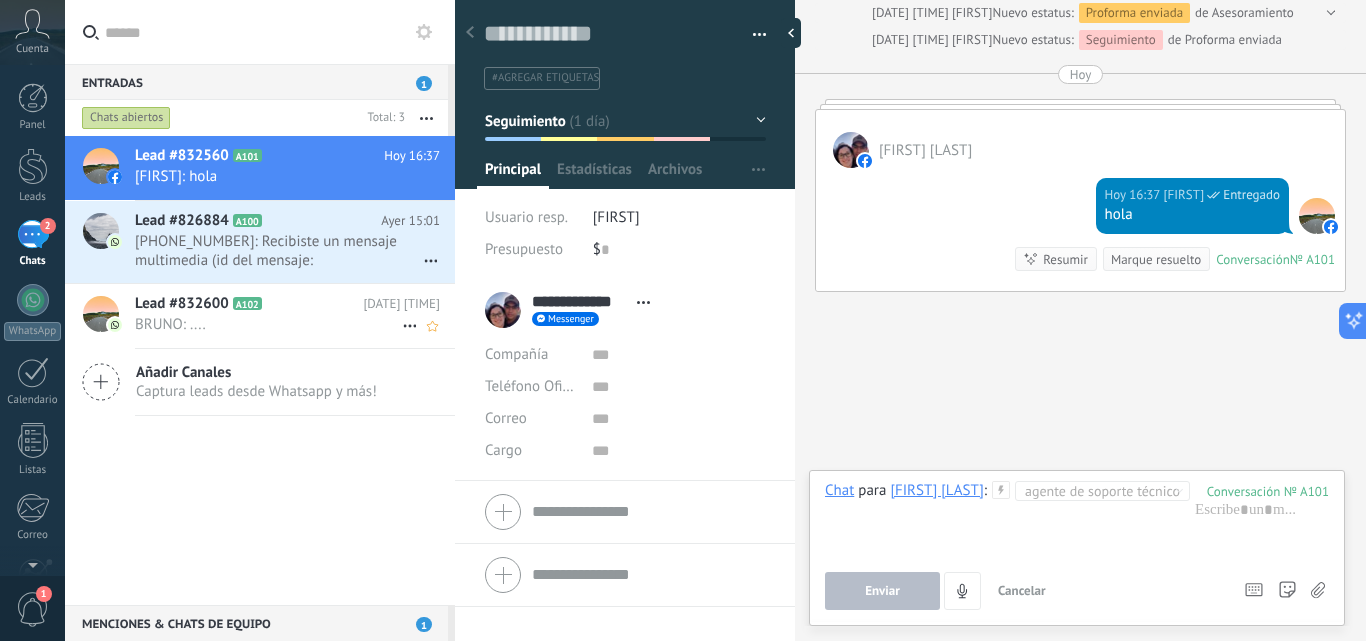 click on "BRUNO: ...." at bounding box center (268, 324) 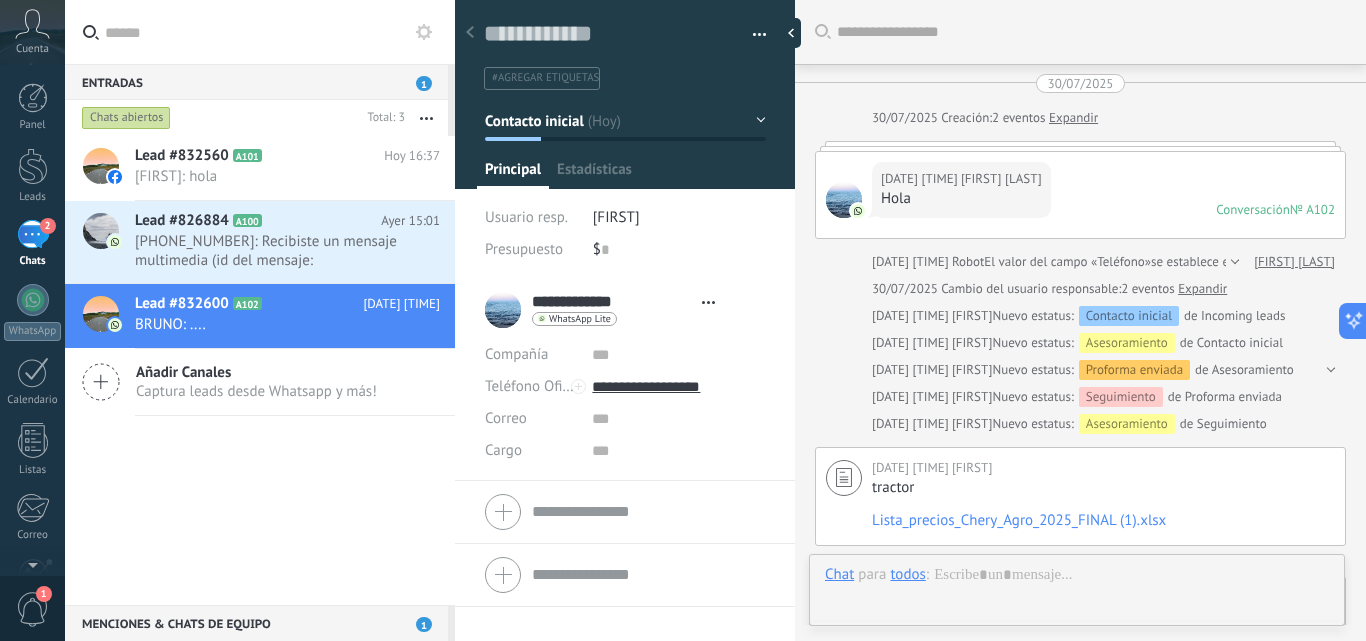 type on "**********" 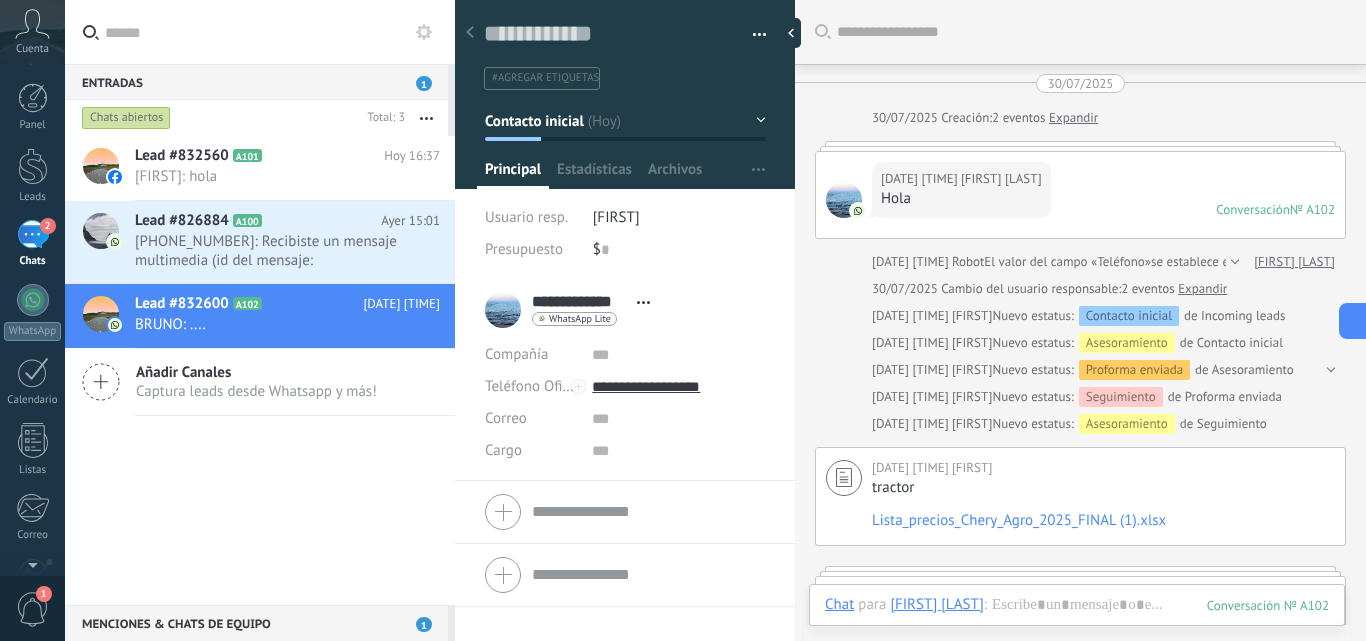 scroll, scrollTop: 30, scrollLeft: 0, axis: vertical 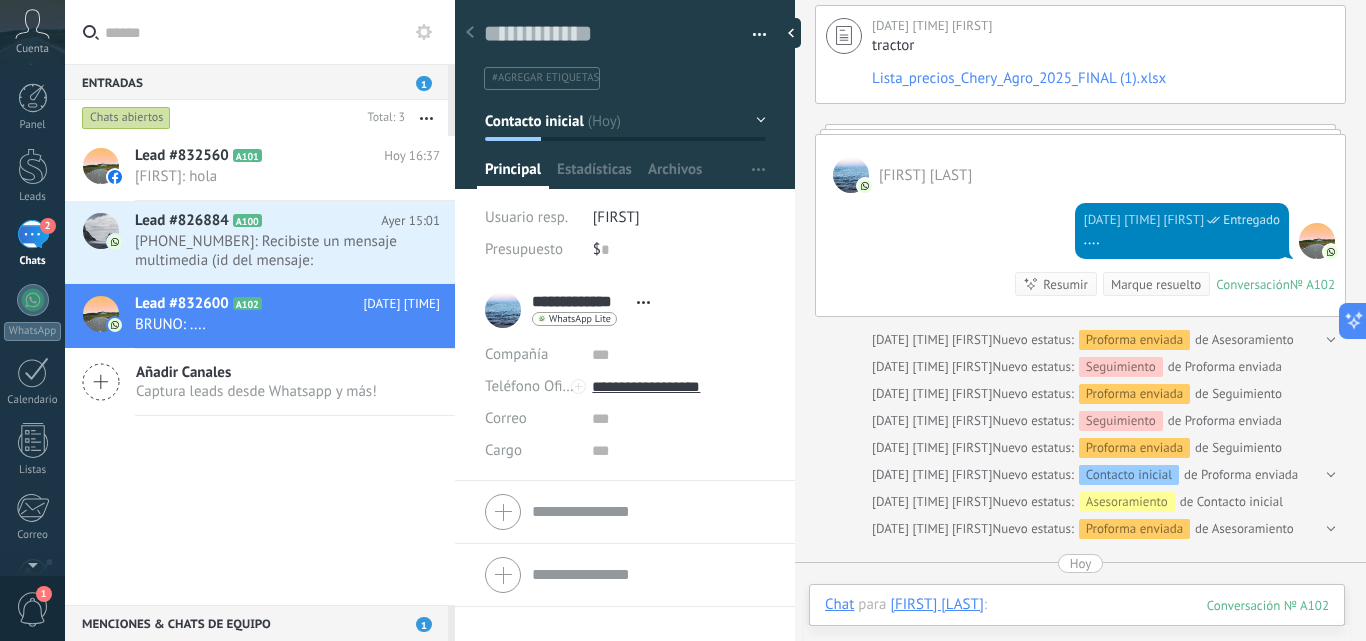 click at bounding box center [1077, 625] 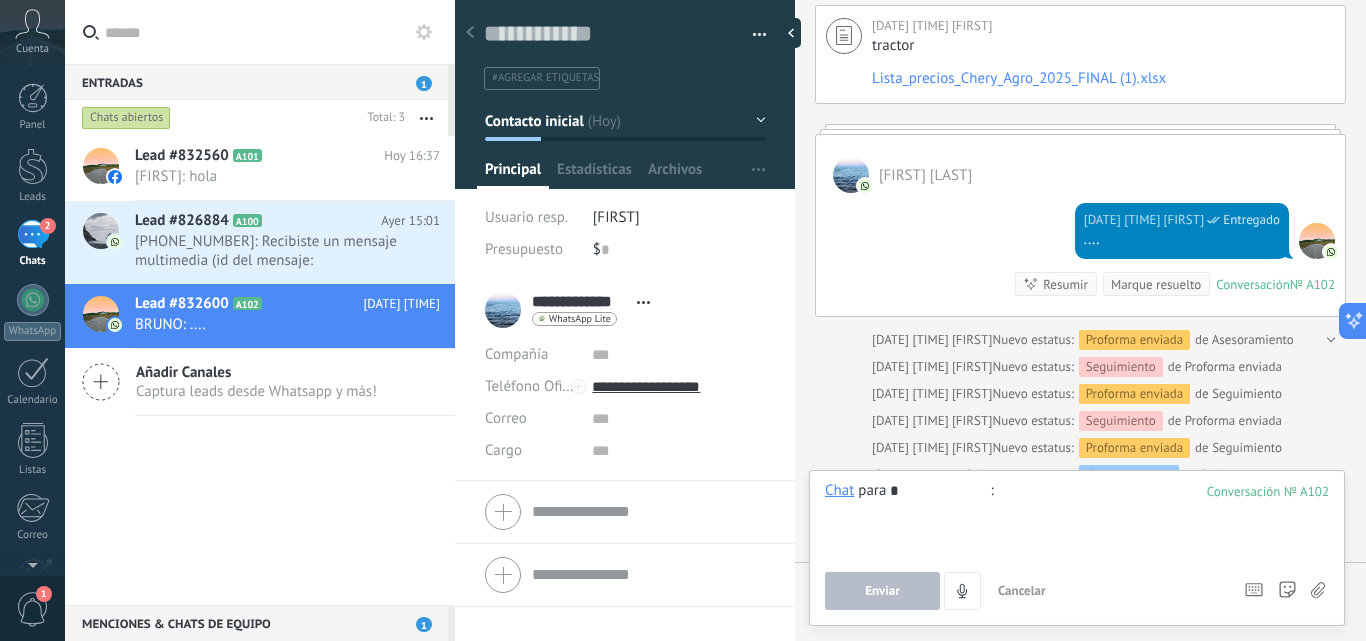 type on "*" 